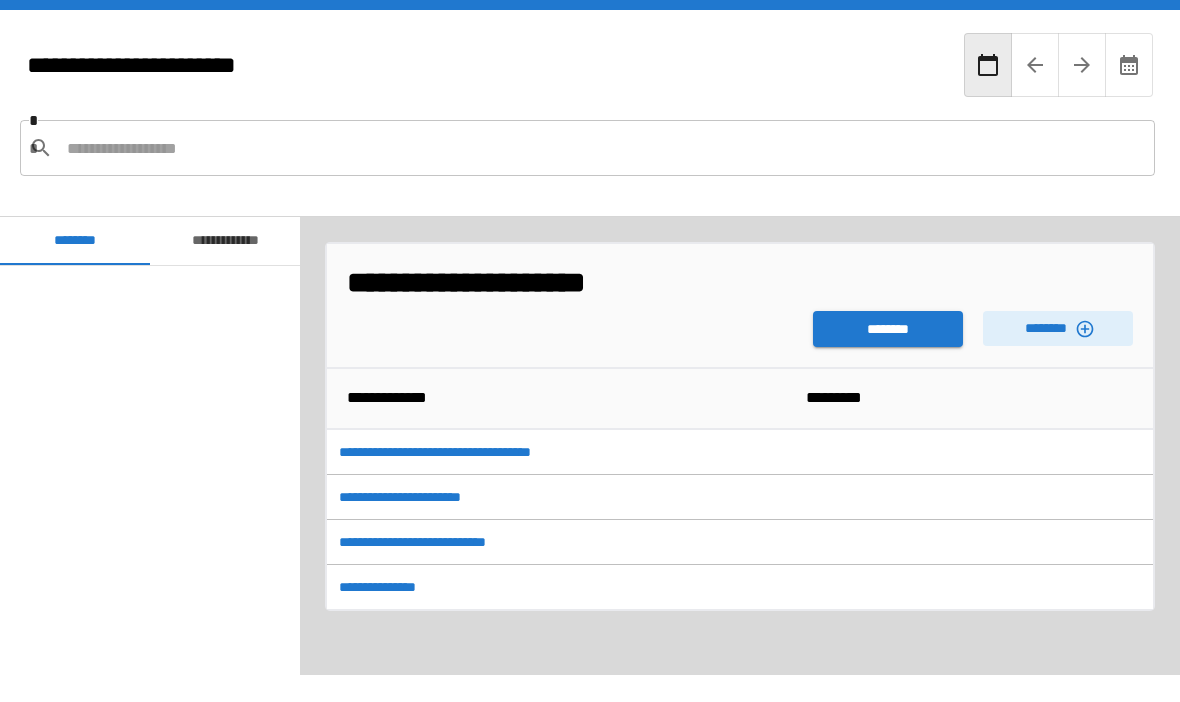 scroll, scrollTop: 70, scrollLeft: 0, axis: vertical 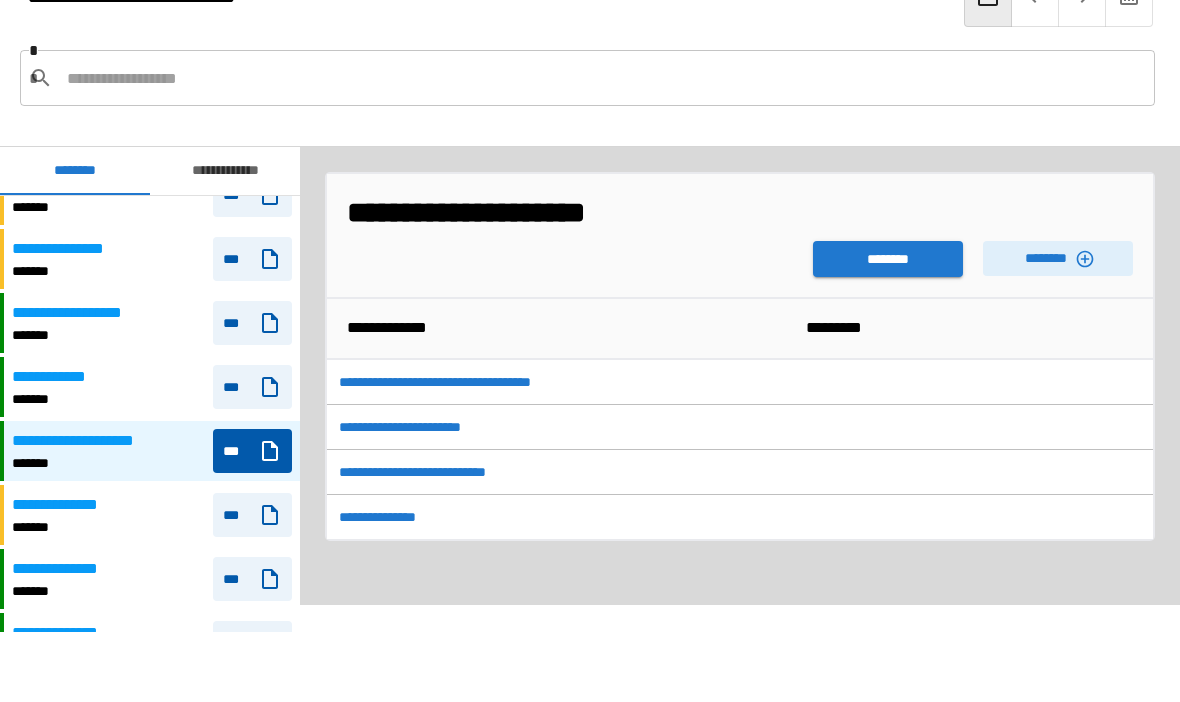 click on "********" at bounding box center [888, 260] 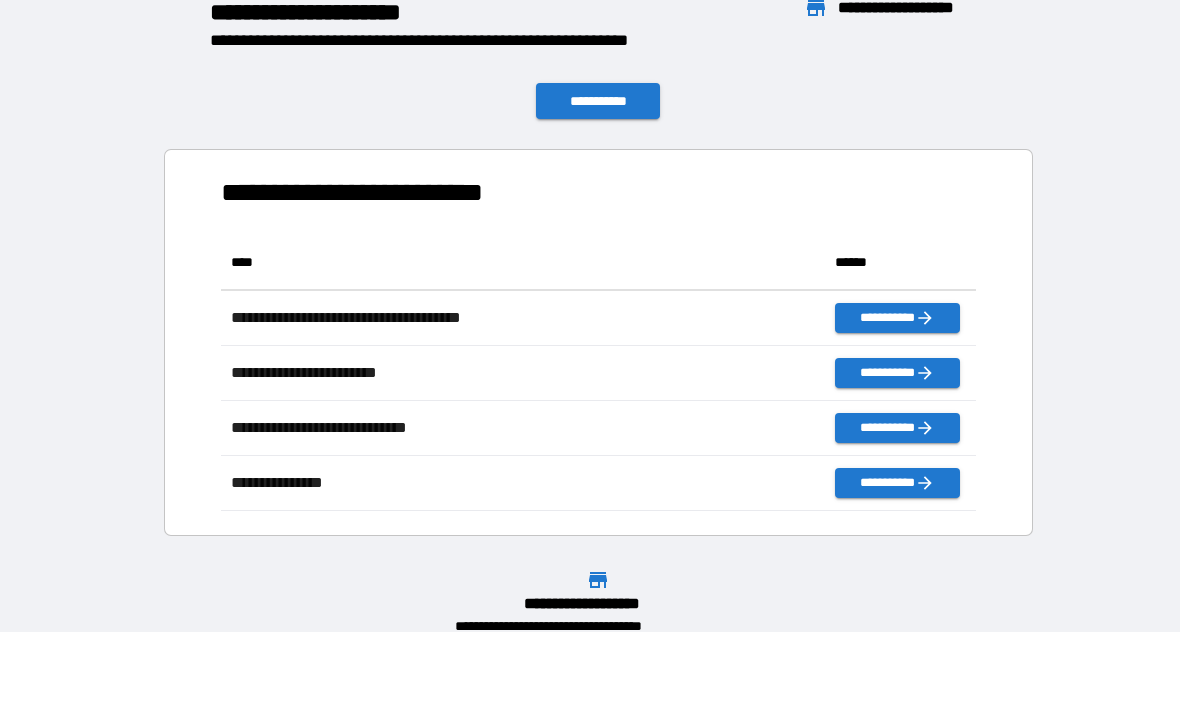 scroll, scrollTop: 1, scrollLeft: 1, axis: both 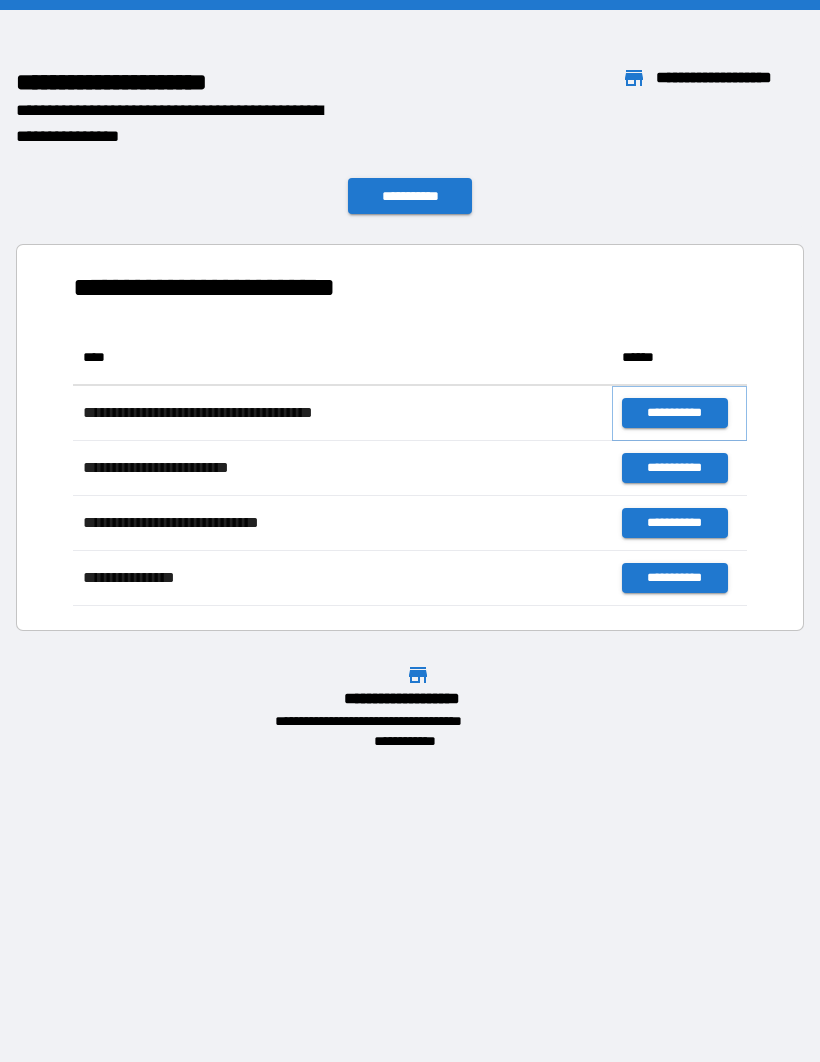 click on "**********" at bounding box center [674, 413] 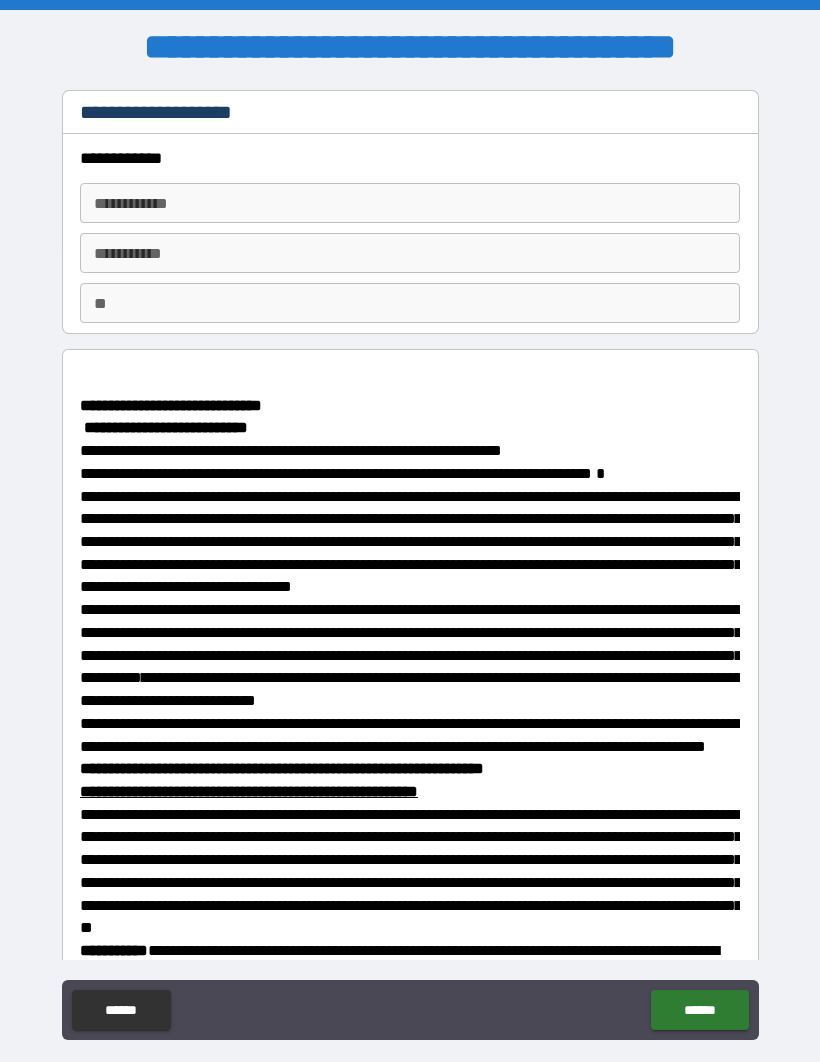 click on "**********" at bounding box center [410, 203] 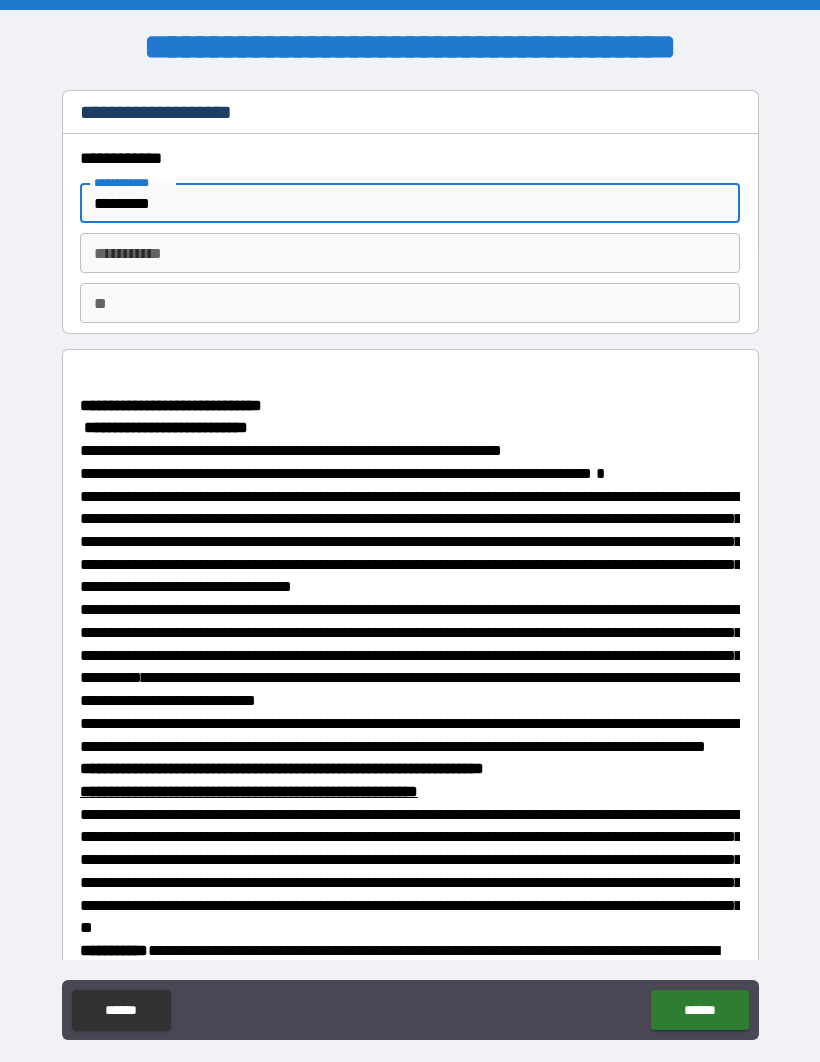 type on "*********" 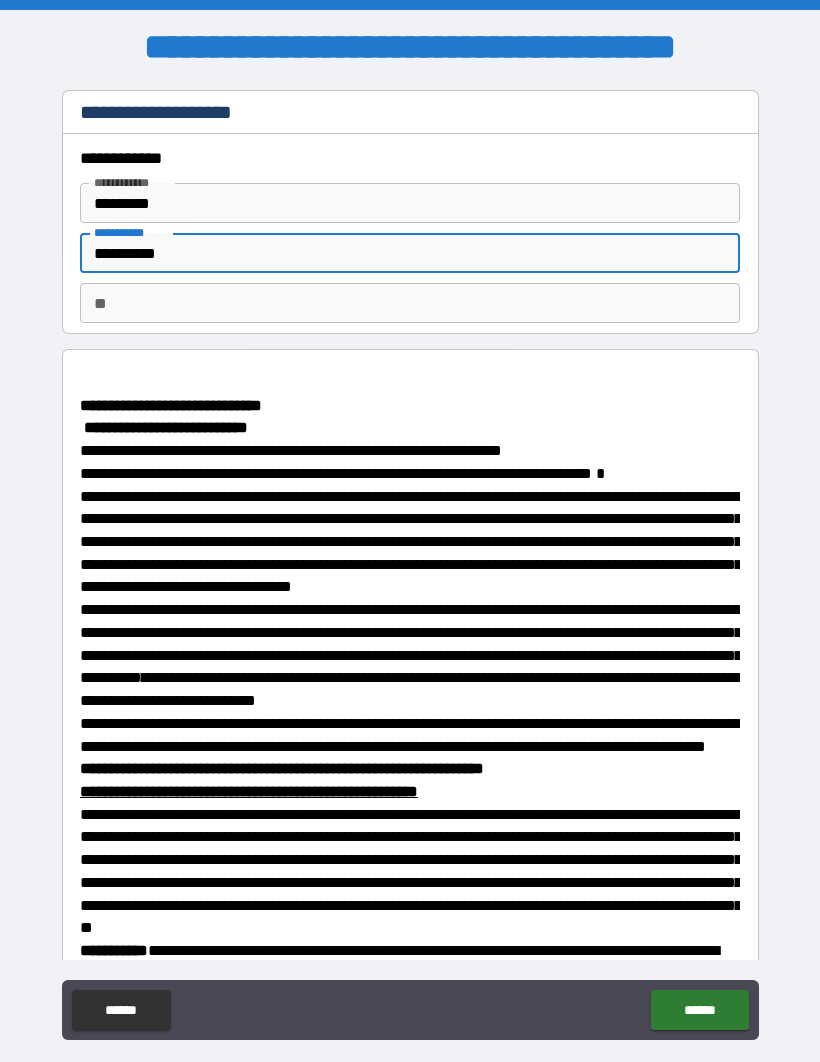 type on "**********" 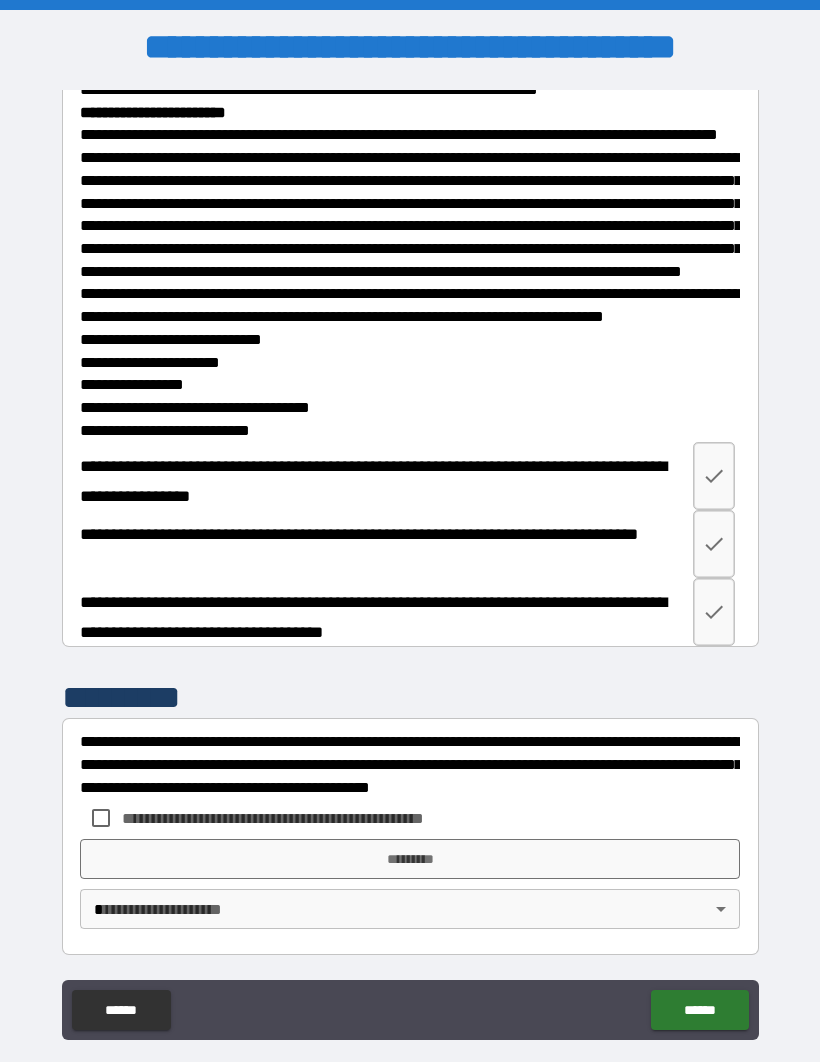 scroll, scrollTop: 3516, scrollLeft: 0, axis: vertical 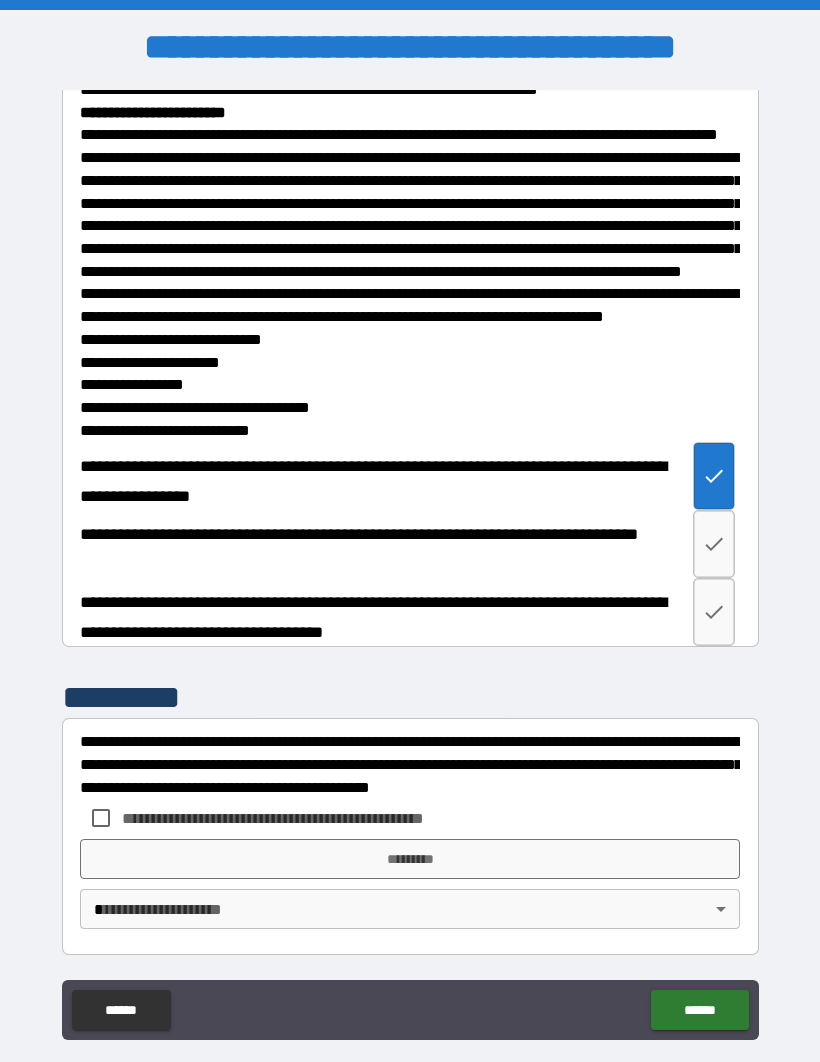 click 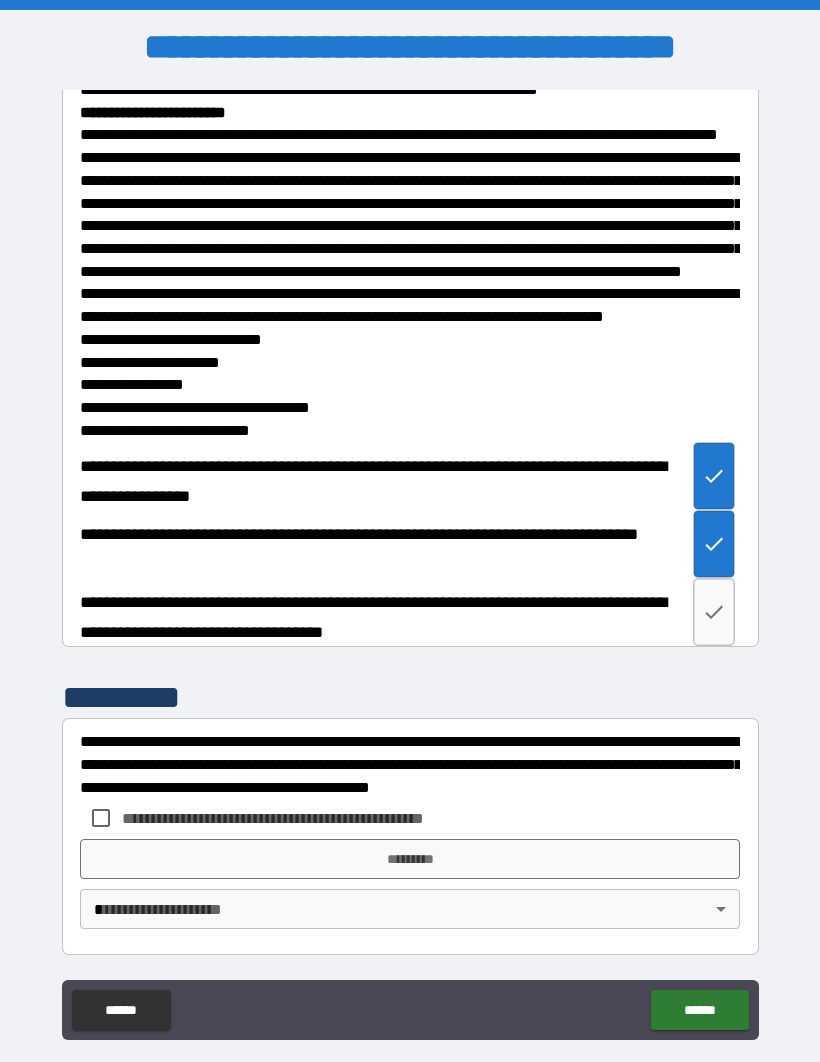 click 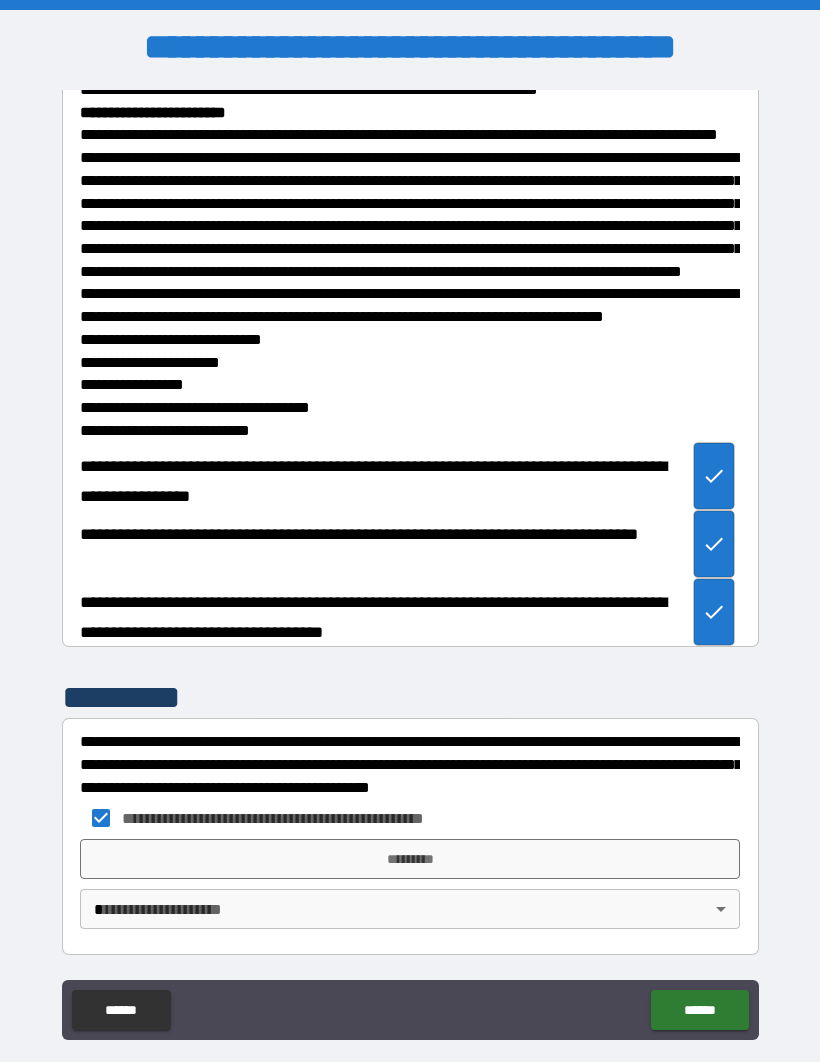 click on "*********" at bounding box center [410, 859] 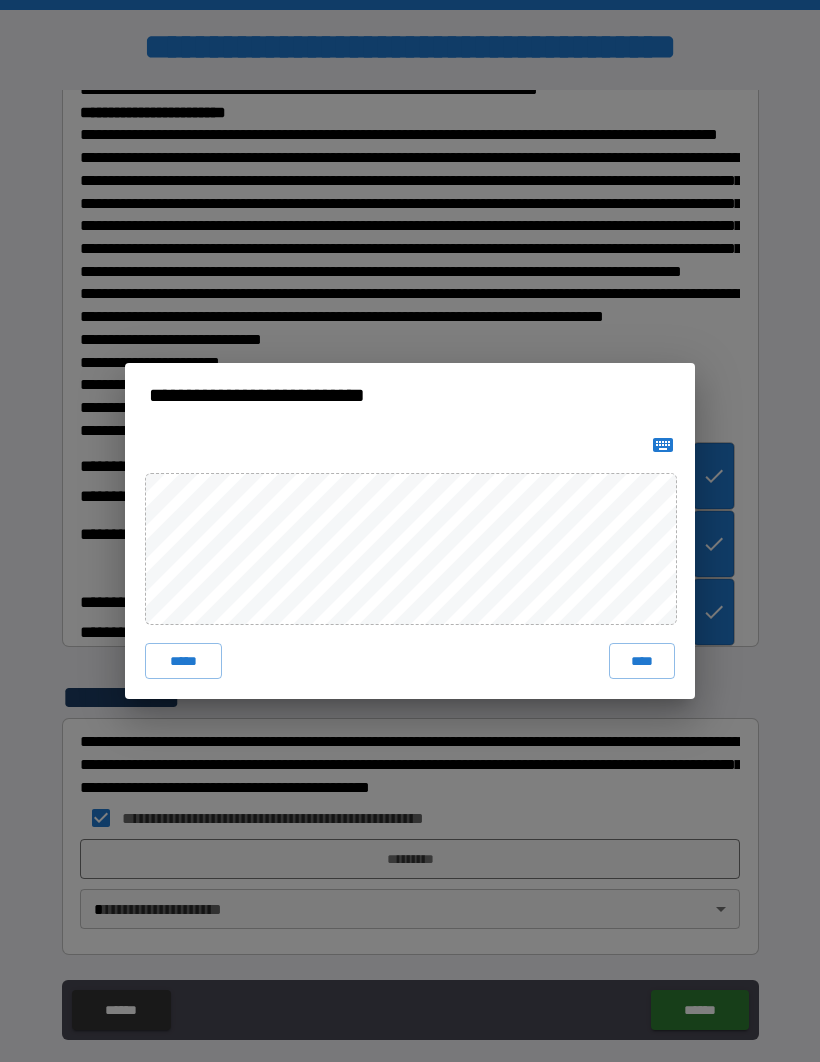 click on "*****" at bounding box center (183, 661) 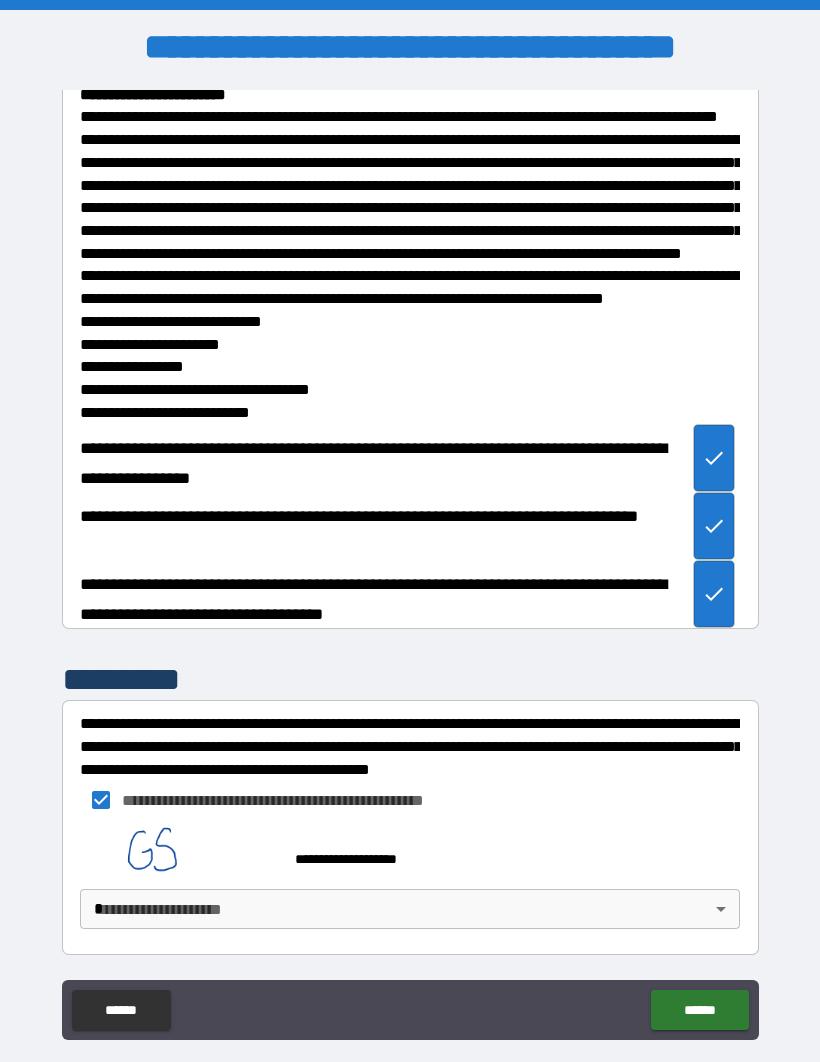 scroll, scrollTop: 3533, scrollLeft: 0, axis: vertical 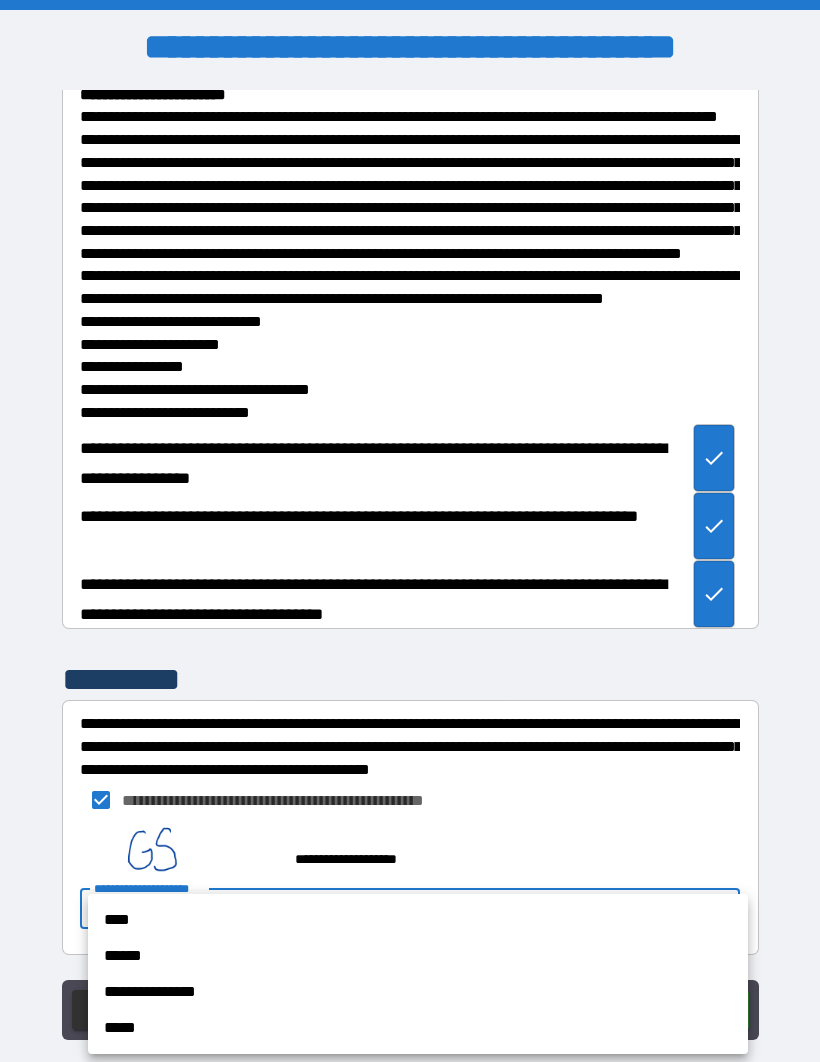 click on "****" at bounding box center [418, 920] 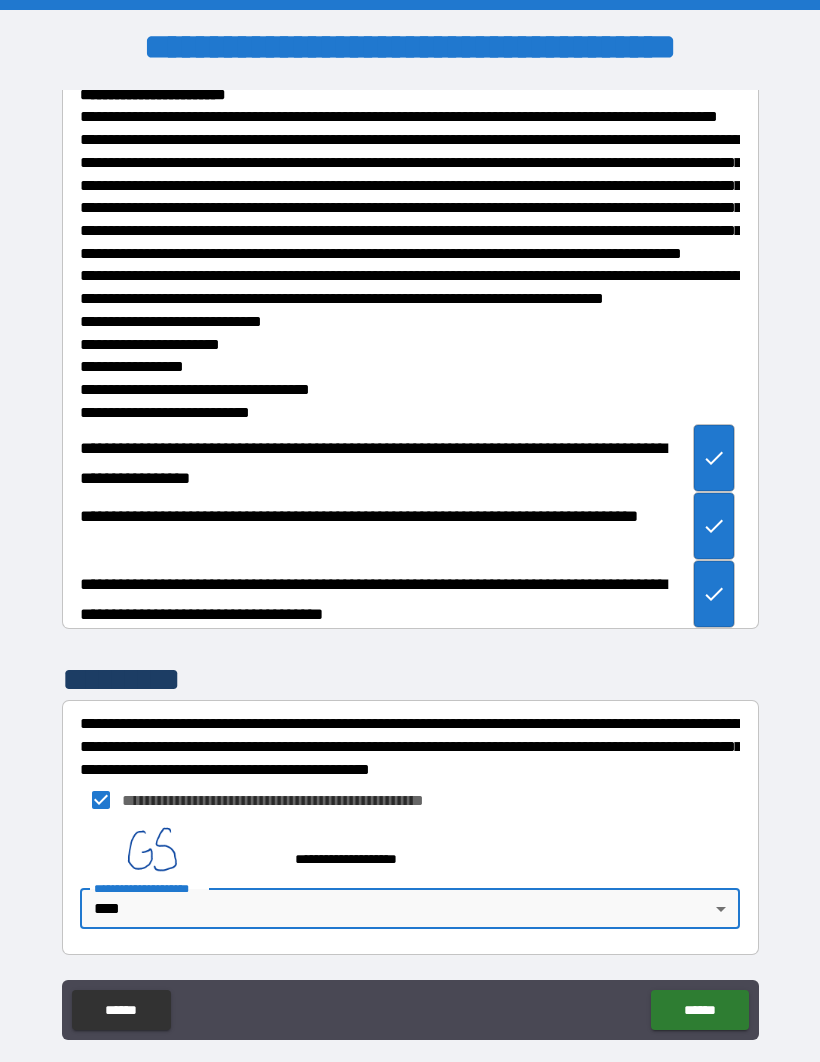 click on "******" at bounding box center [699, 1010] 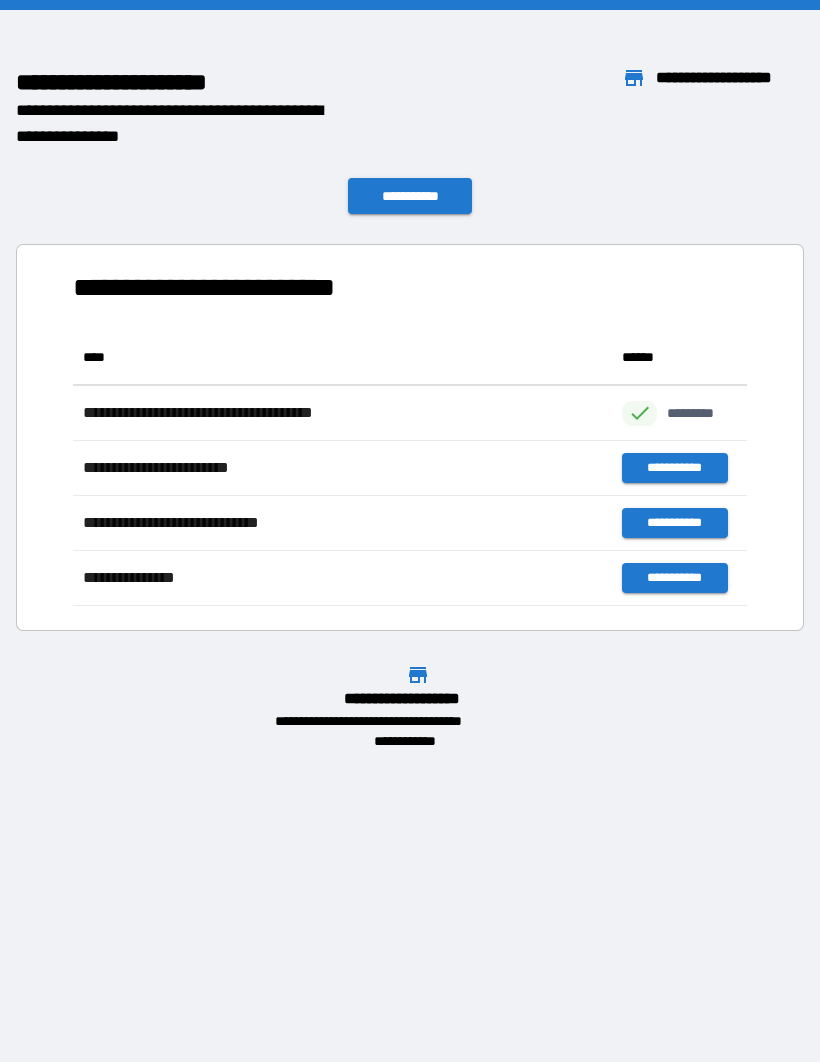 scroll, scrollTop: 1, scrollLeft: 1, axis: both 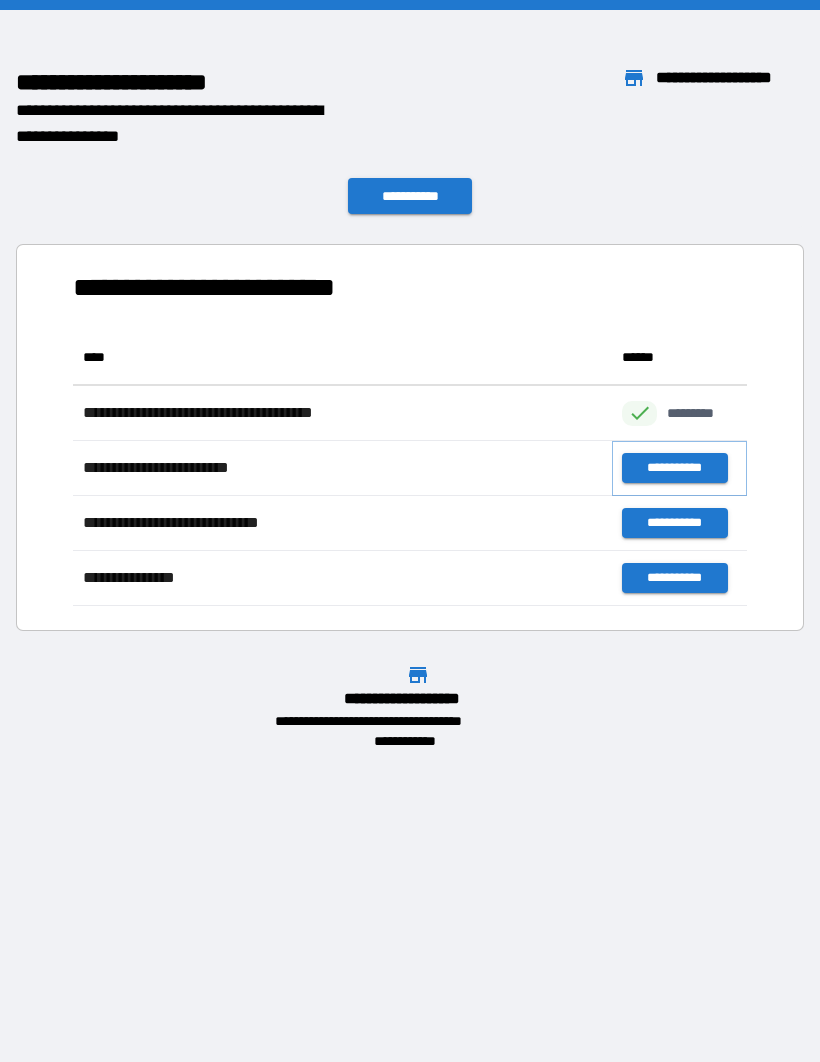 click on "**********" at bounding box center [674, 468] 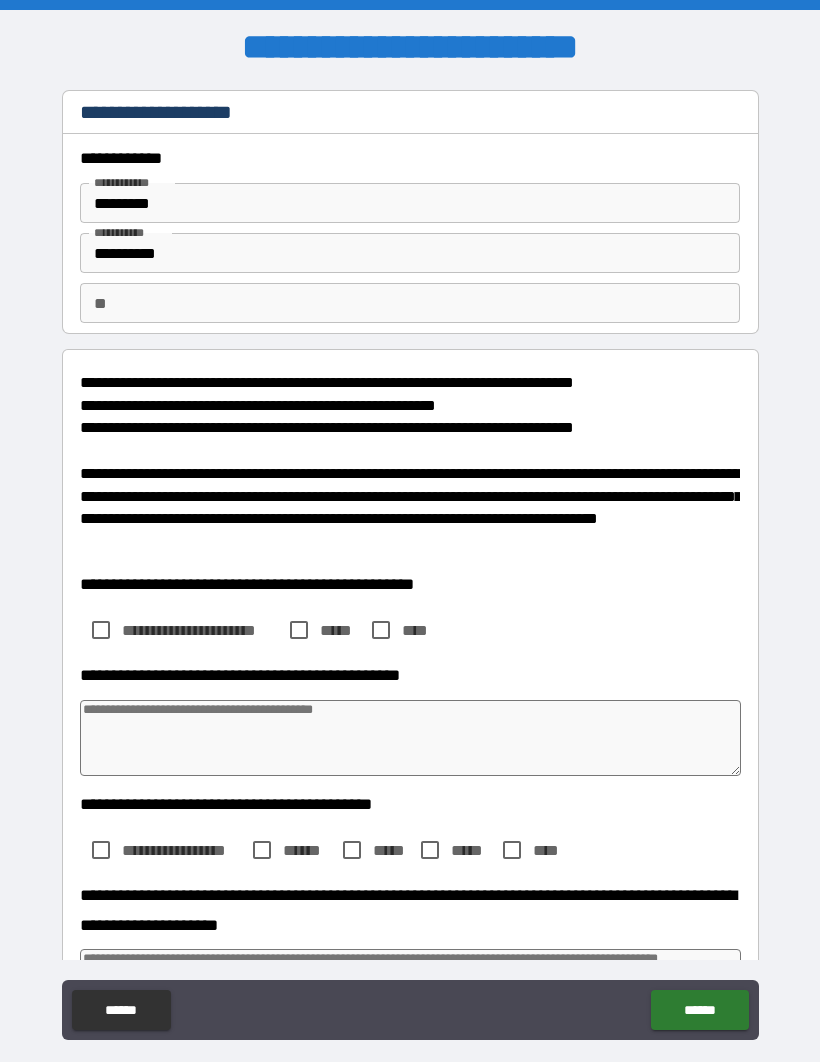 type on "*" 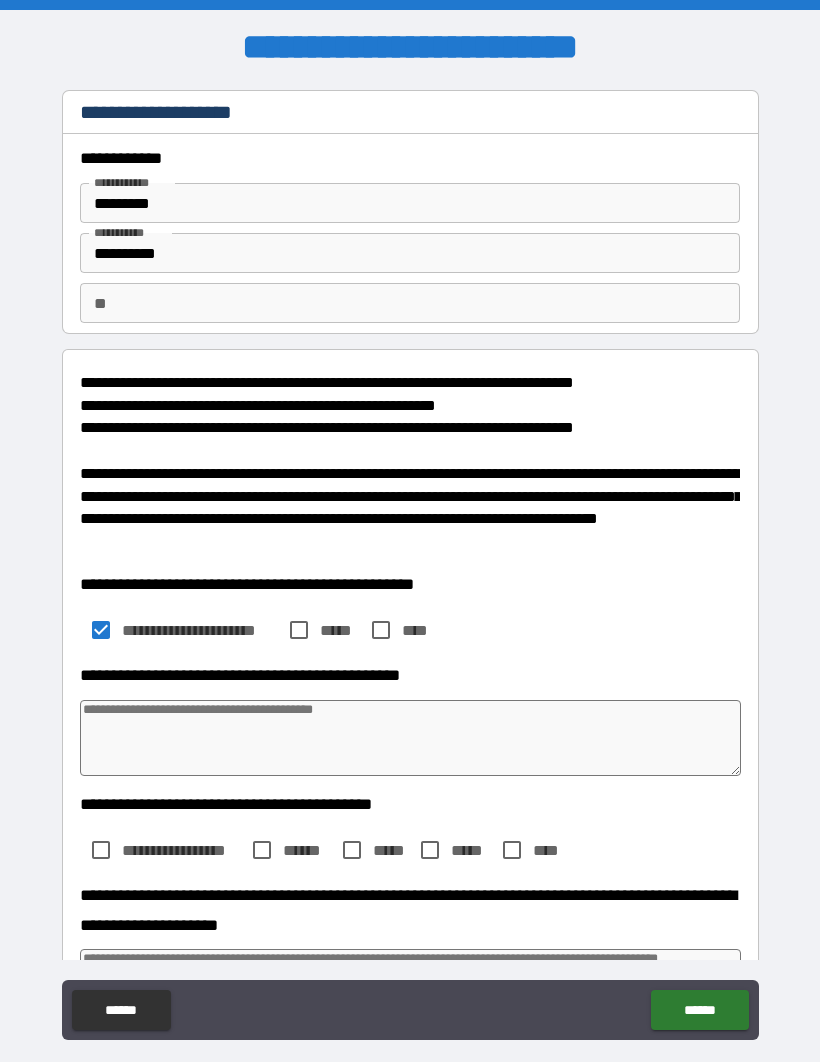 type on "*" 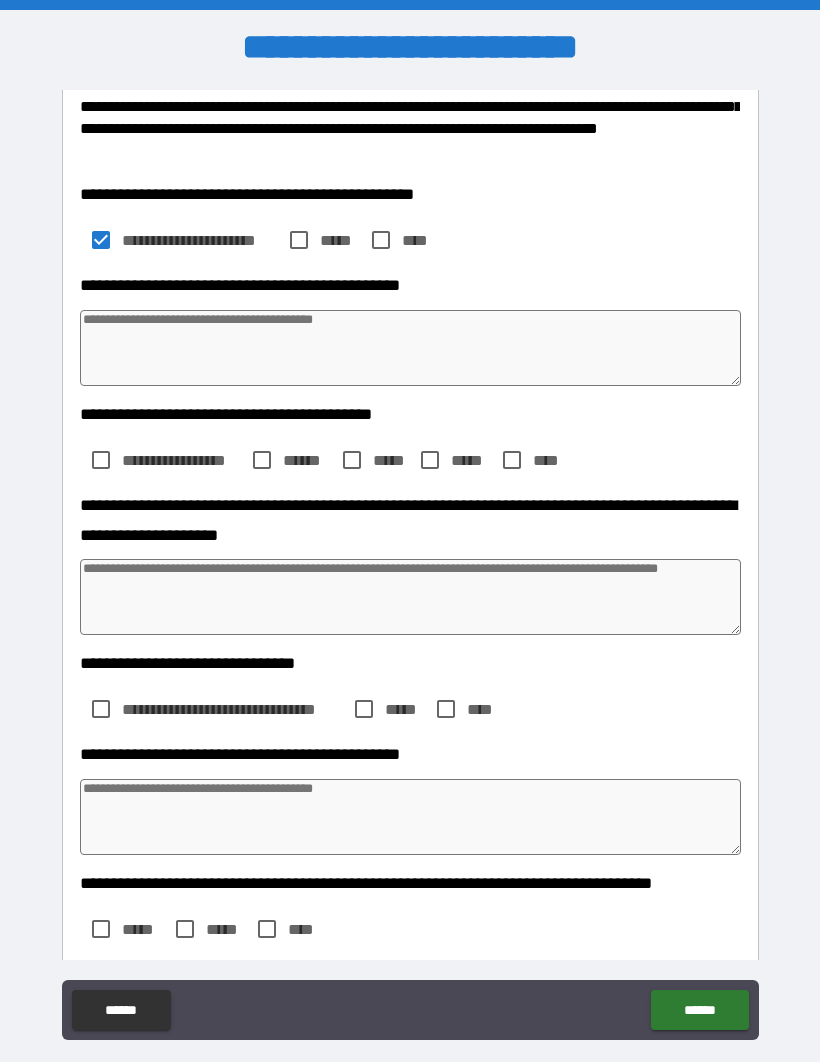 scroll, scrollTop: 392, scrollLeft: 0, axis: vertical 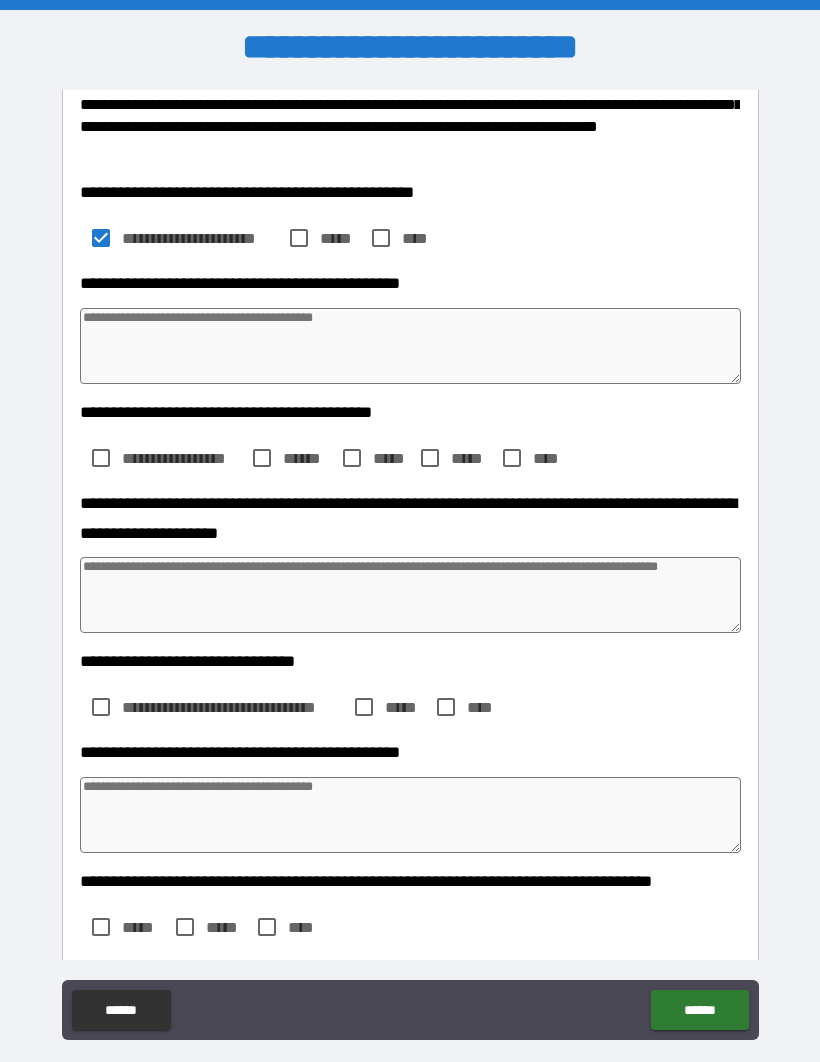 type on "*" 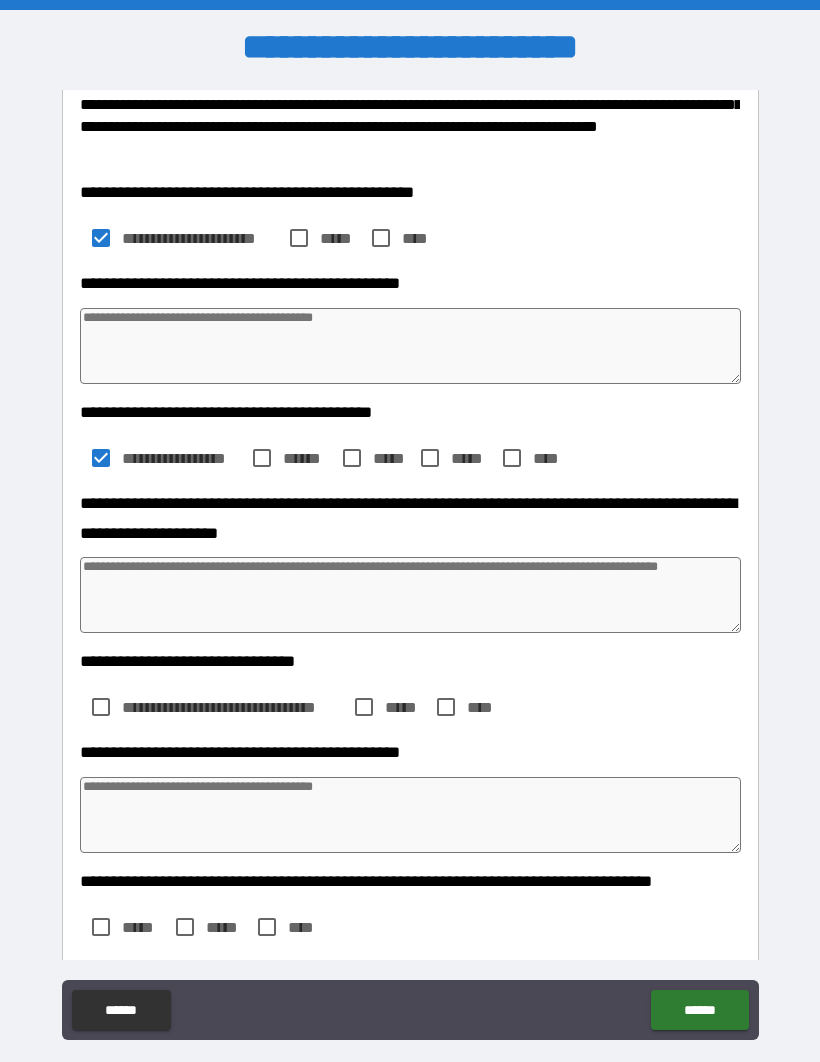 type on "*" 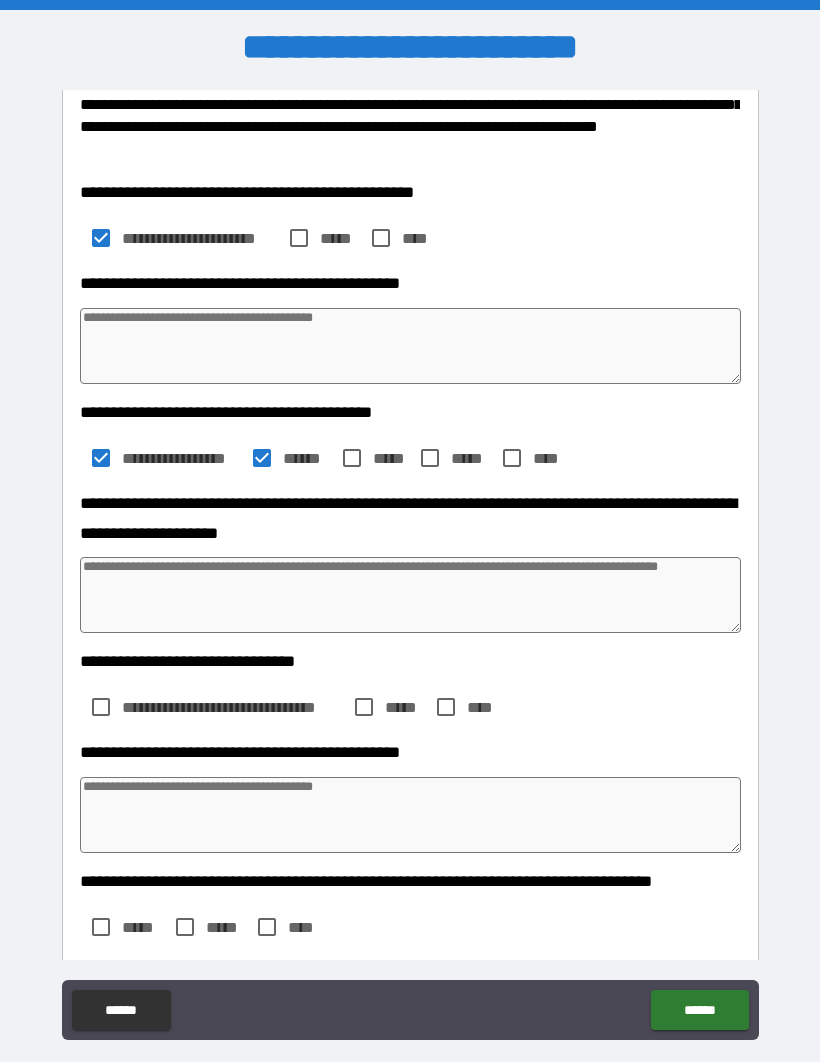 type on "*" 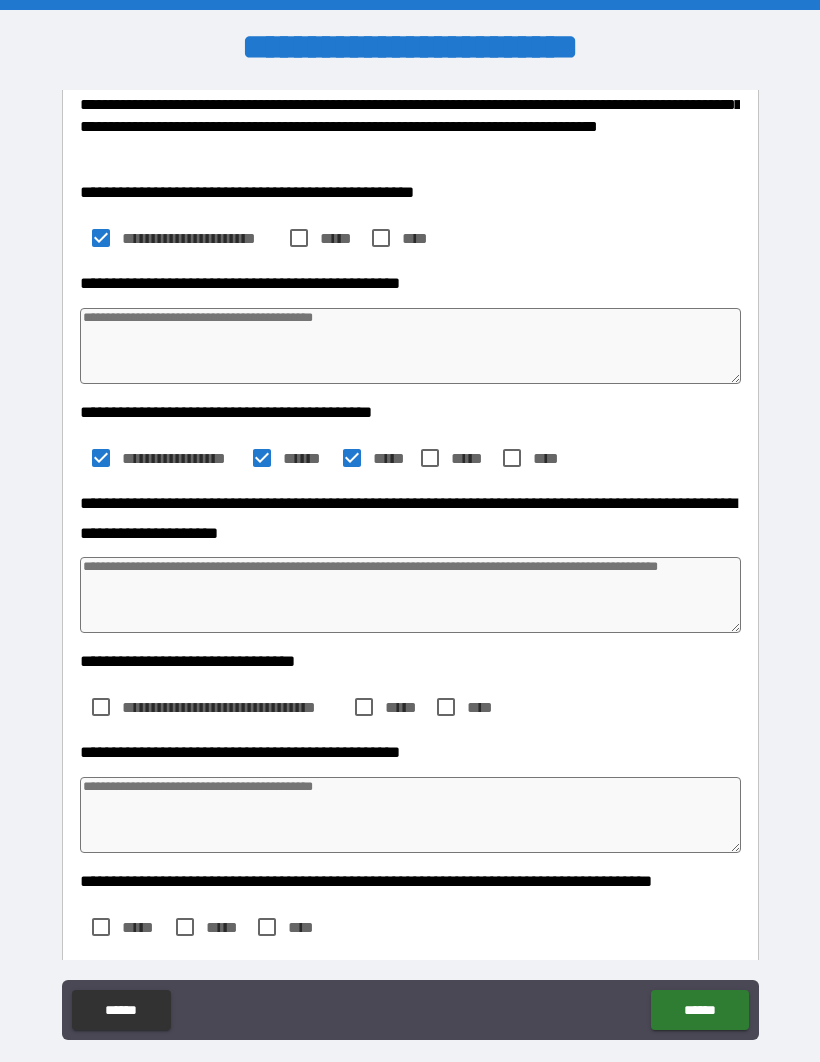 type on "*" 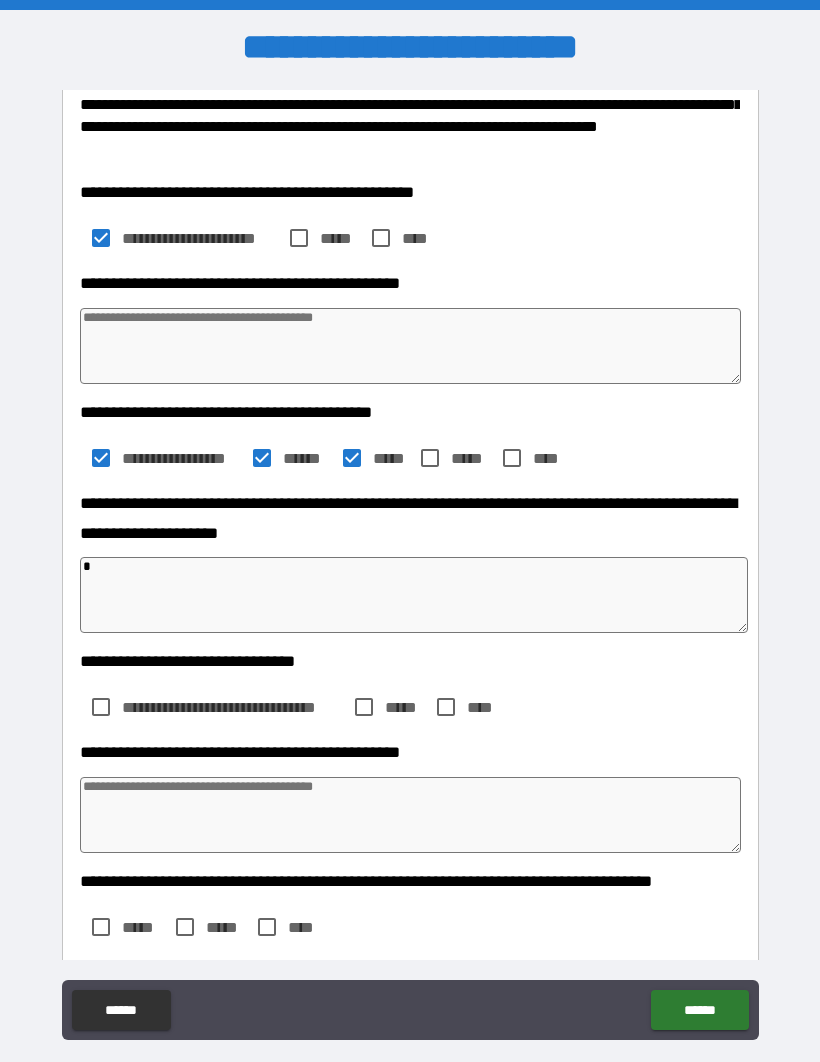 type on "*" 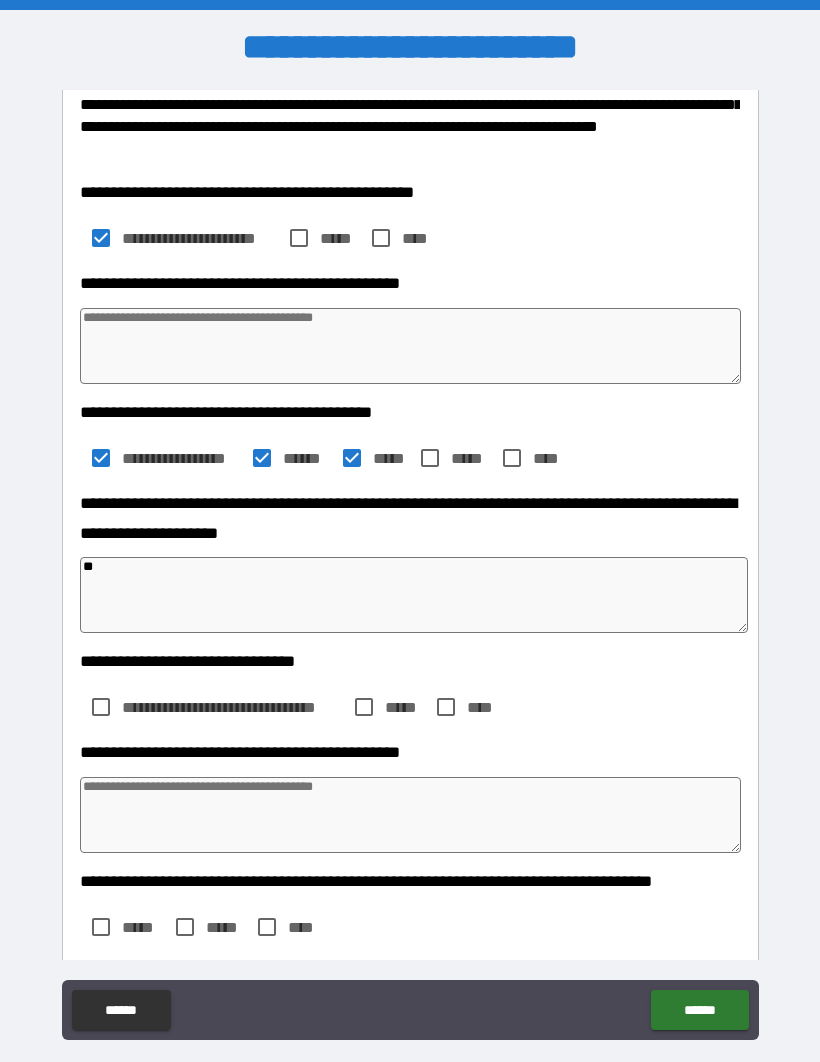 type on "*" 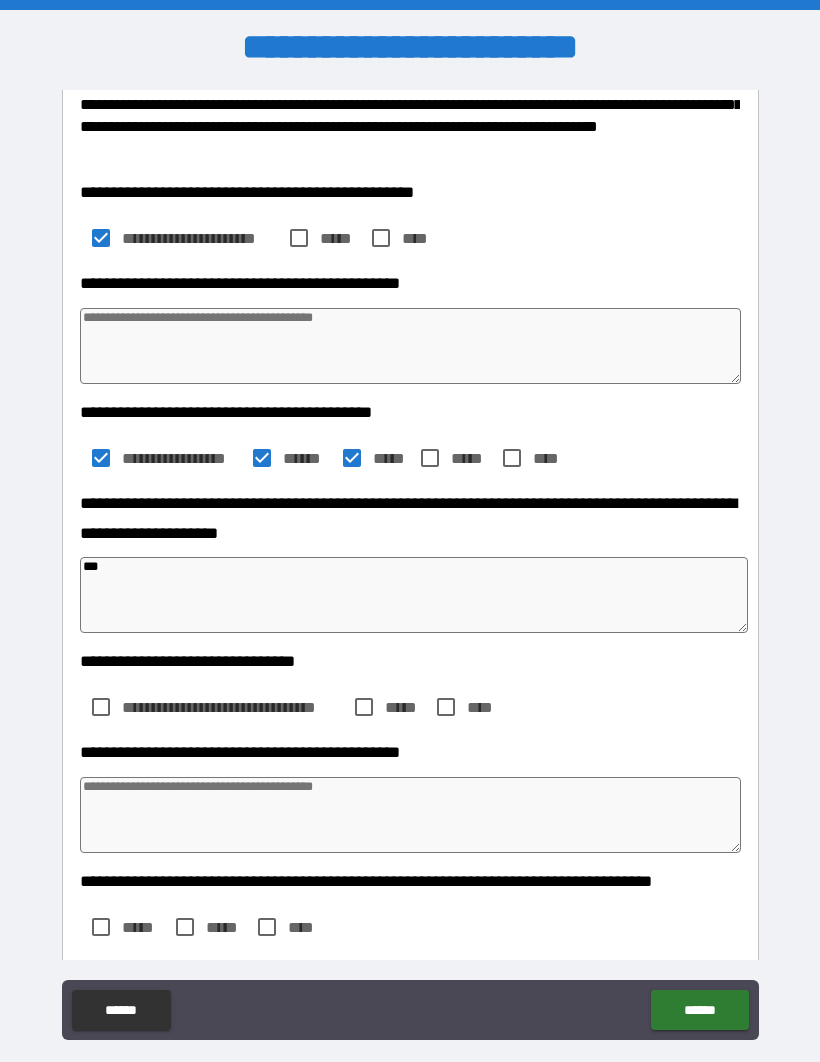 type on "*" 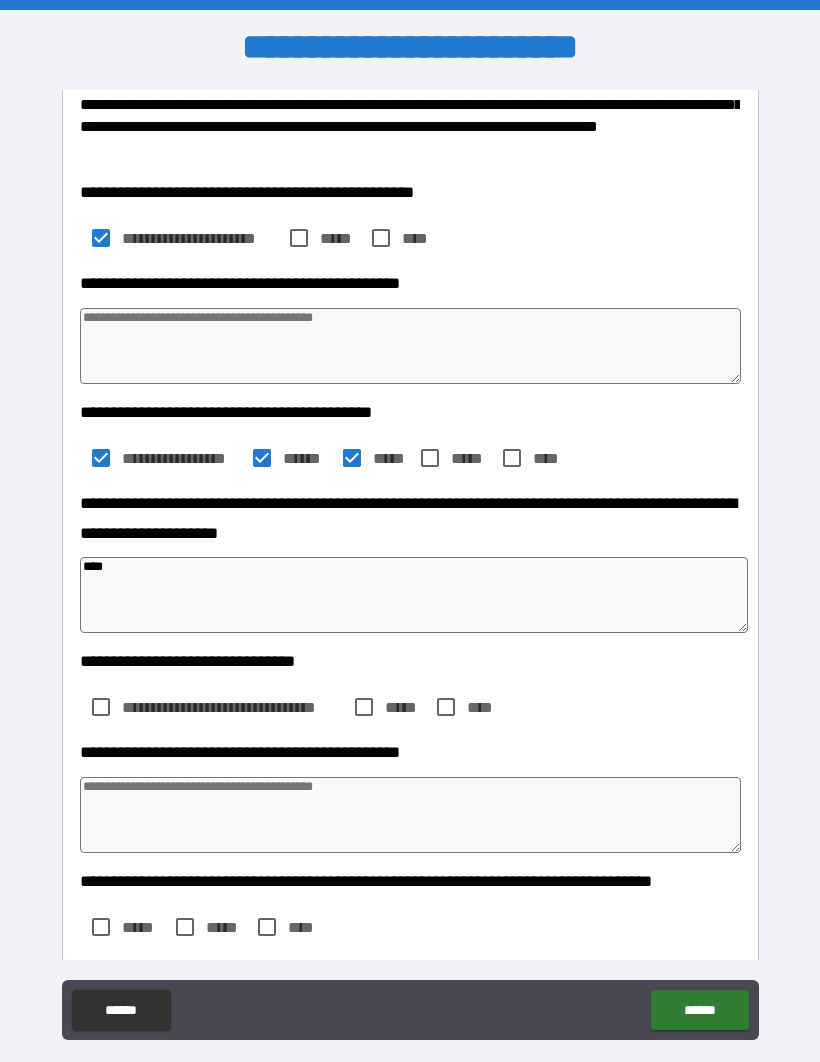 type on "*" 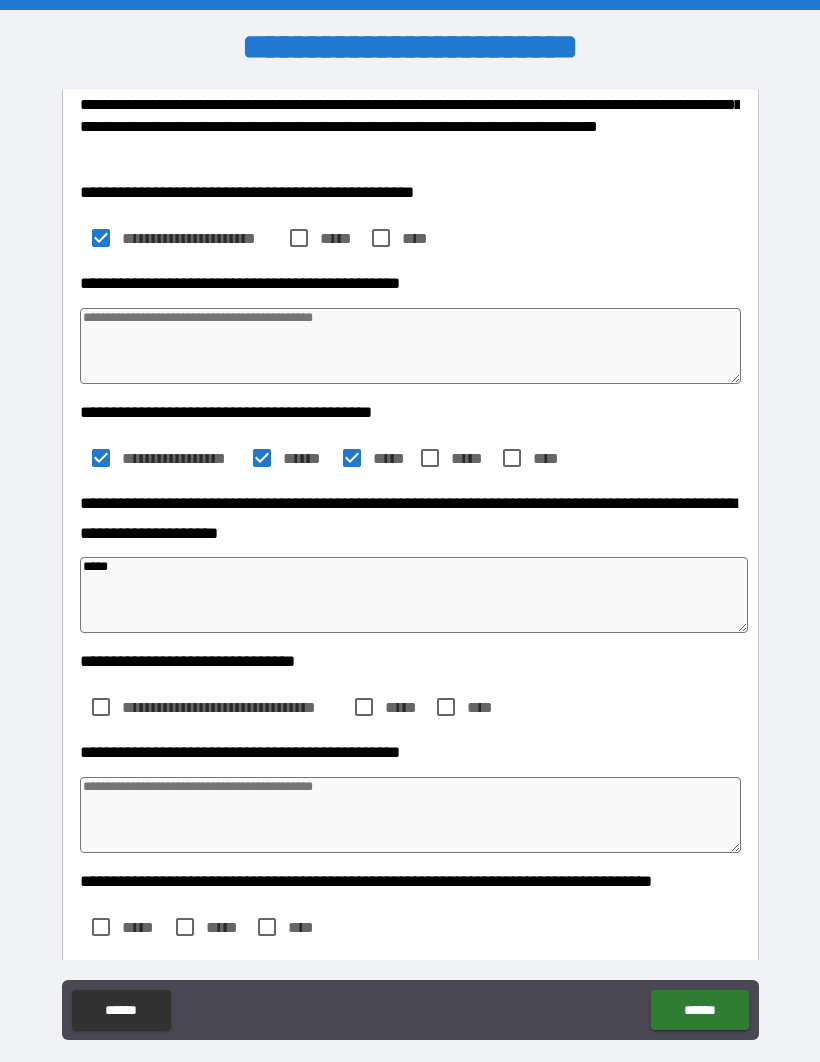 type on "*" 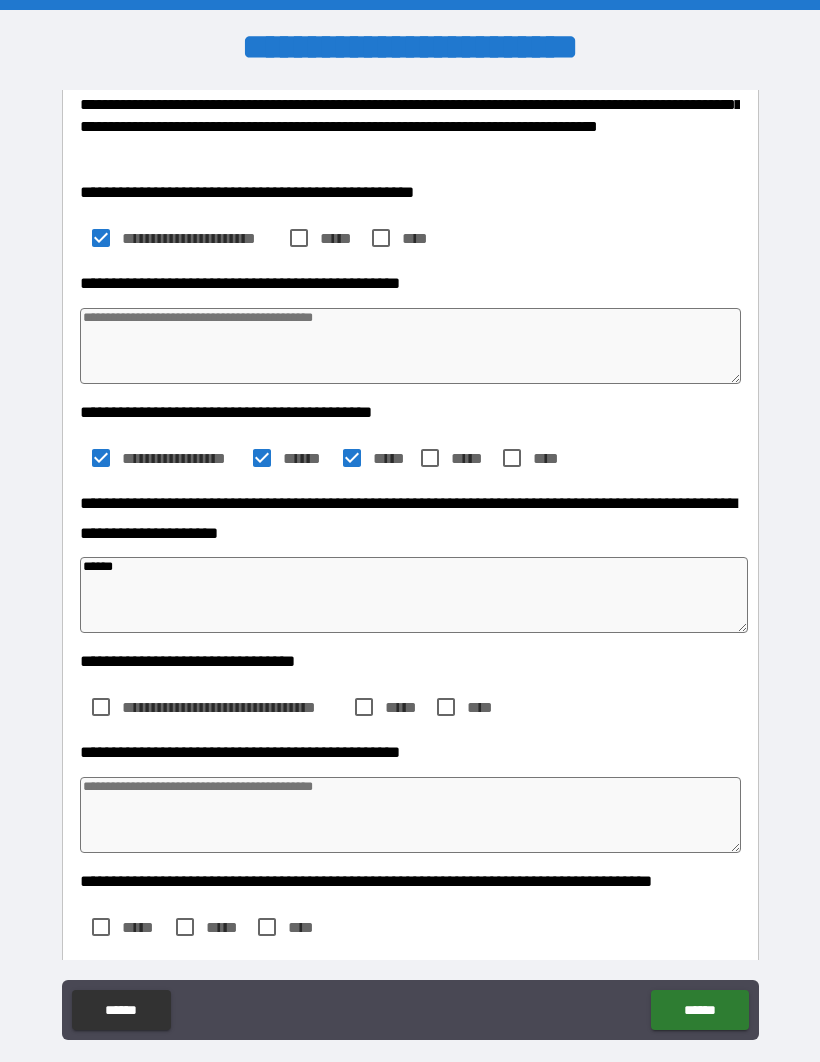 type on "*" 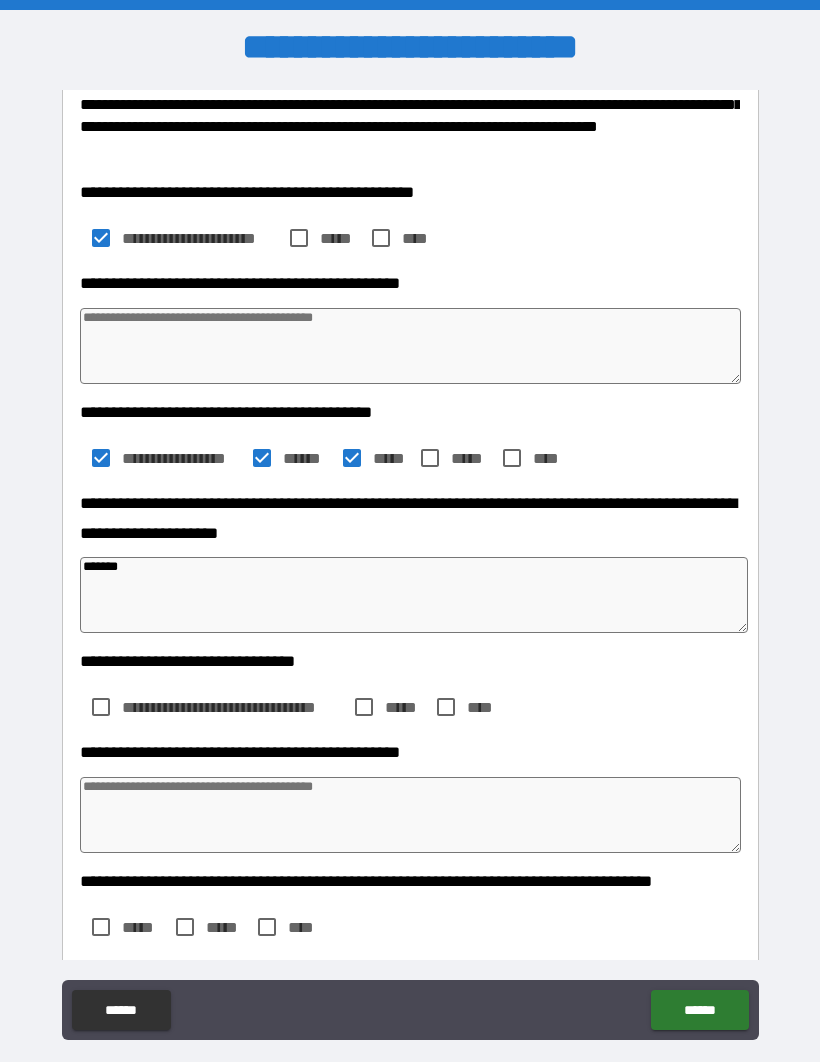 type on "*" 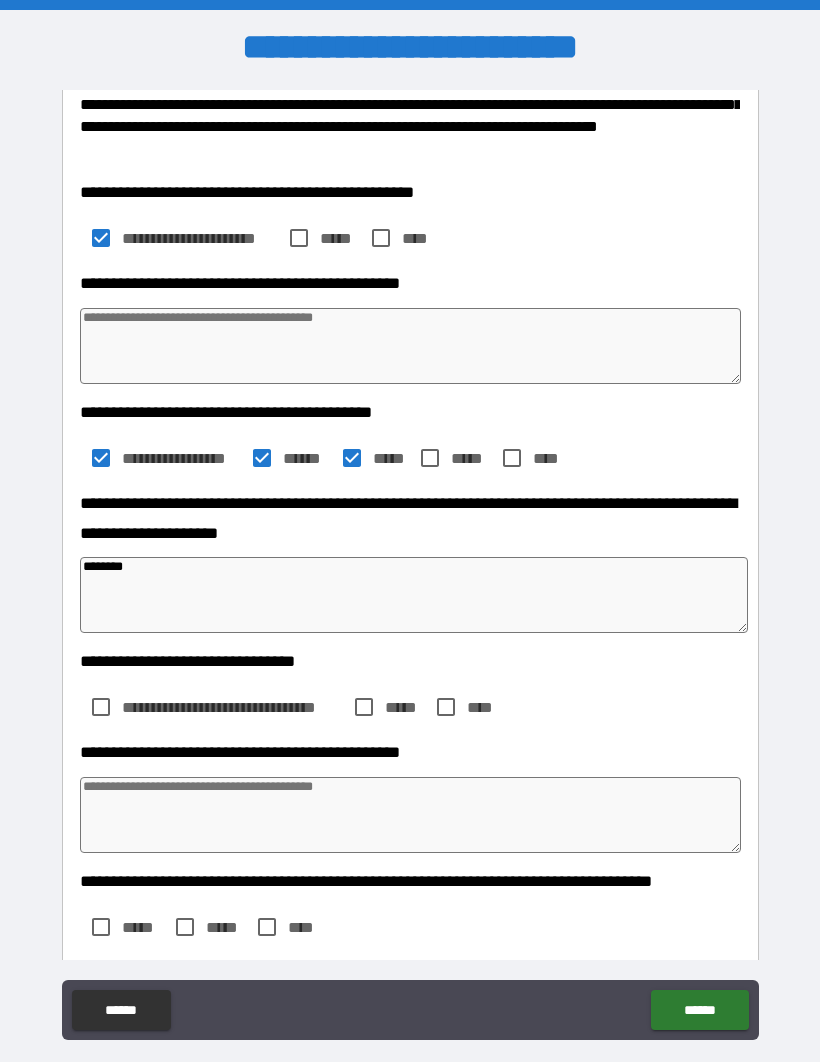 type on "*" 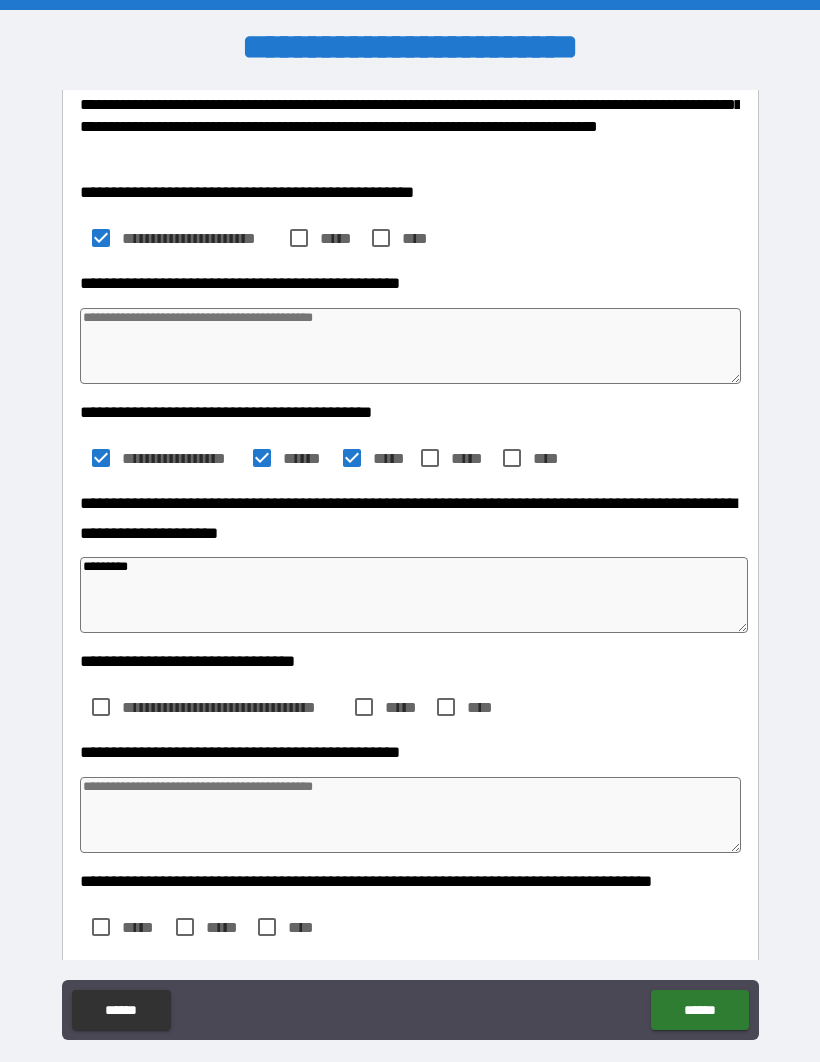 type on "*" 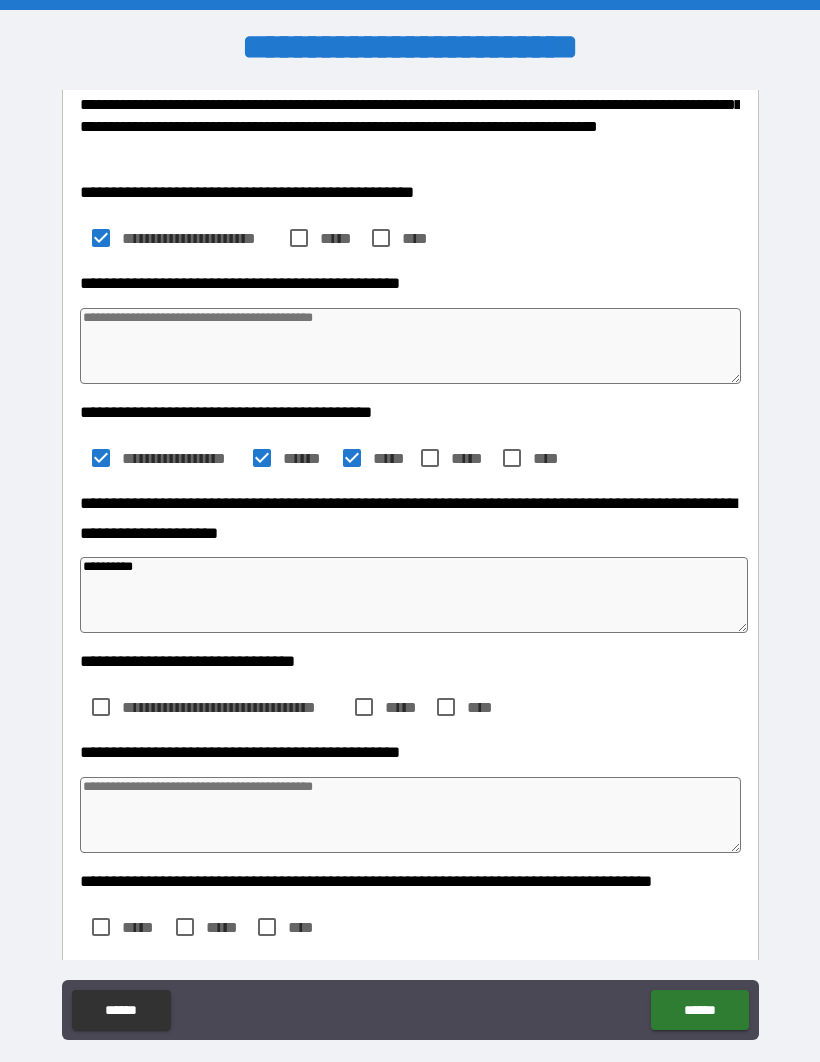 type on "*" 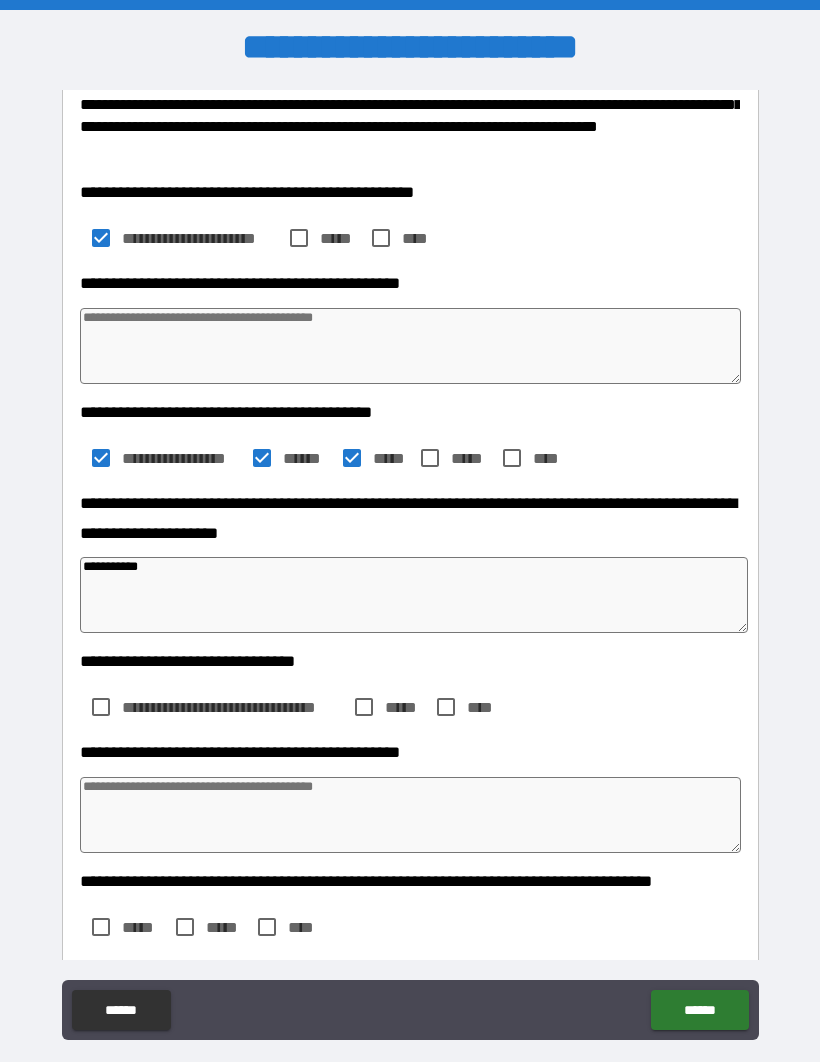 type on "*" 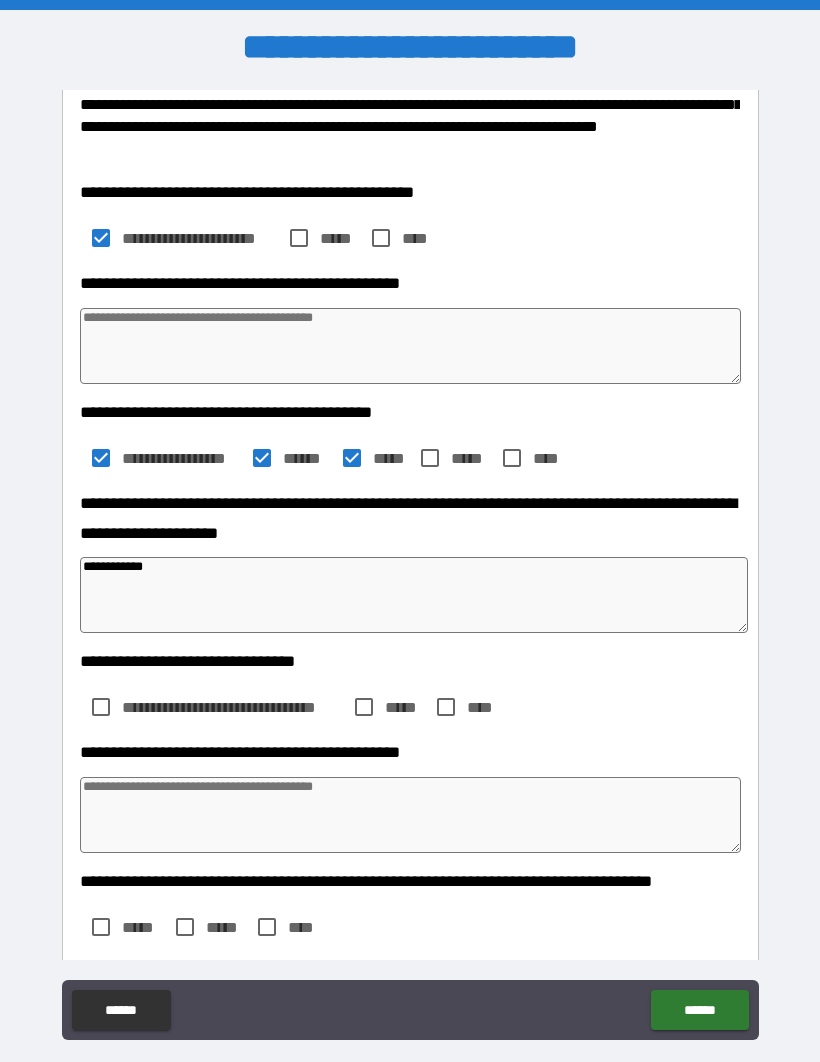 type on "*" 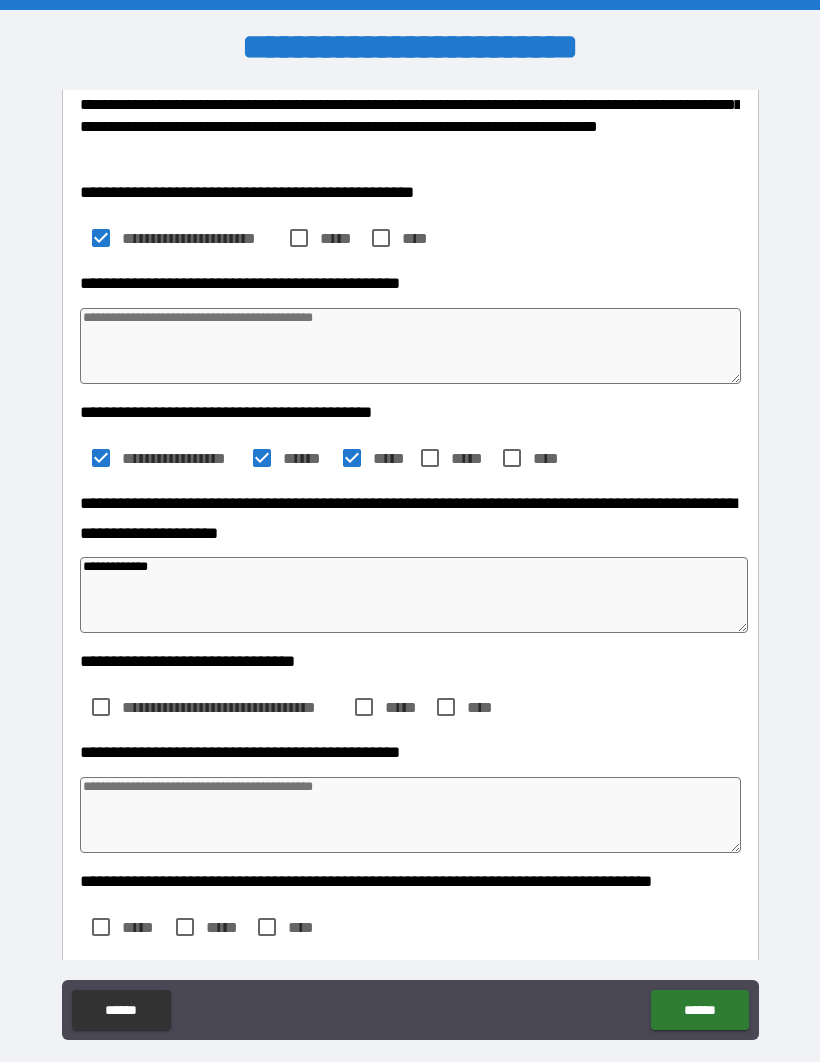 type on "*" 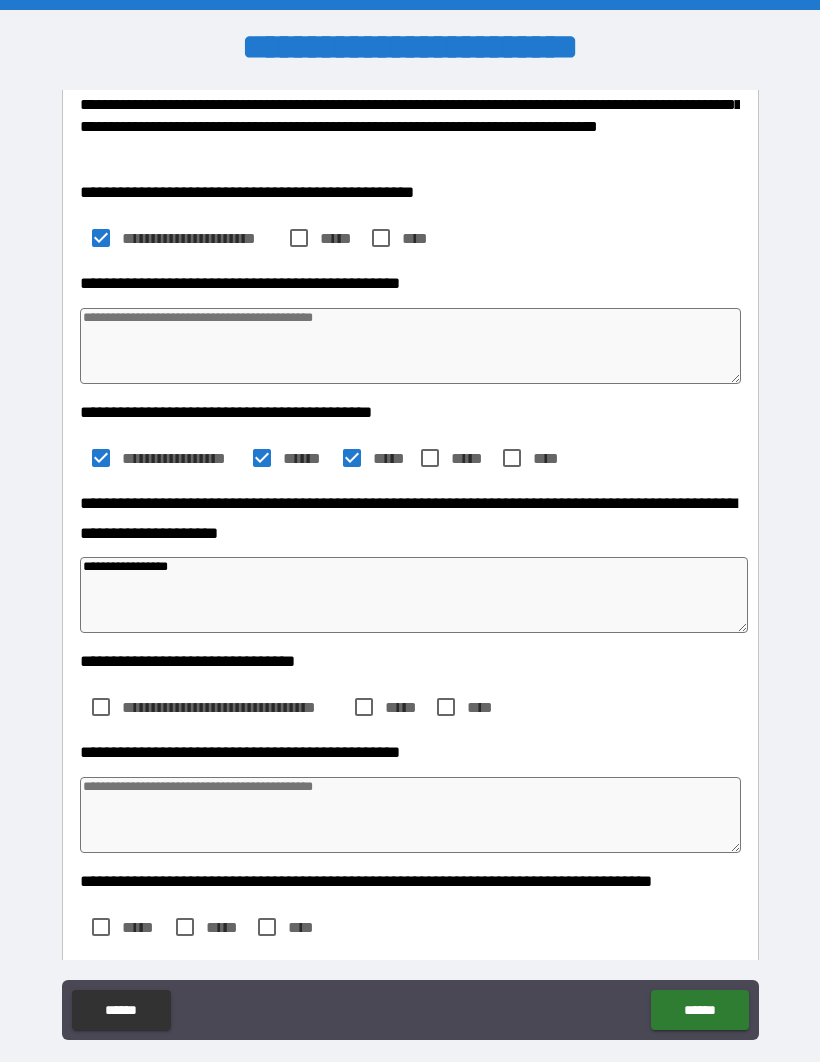 type on "*" 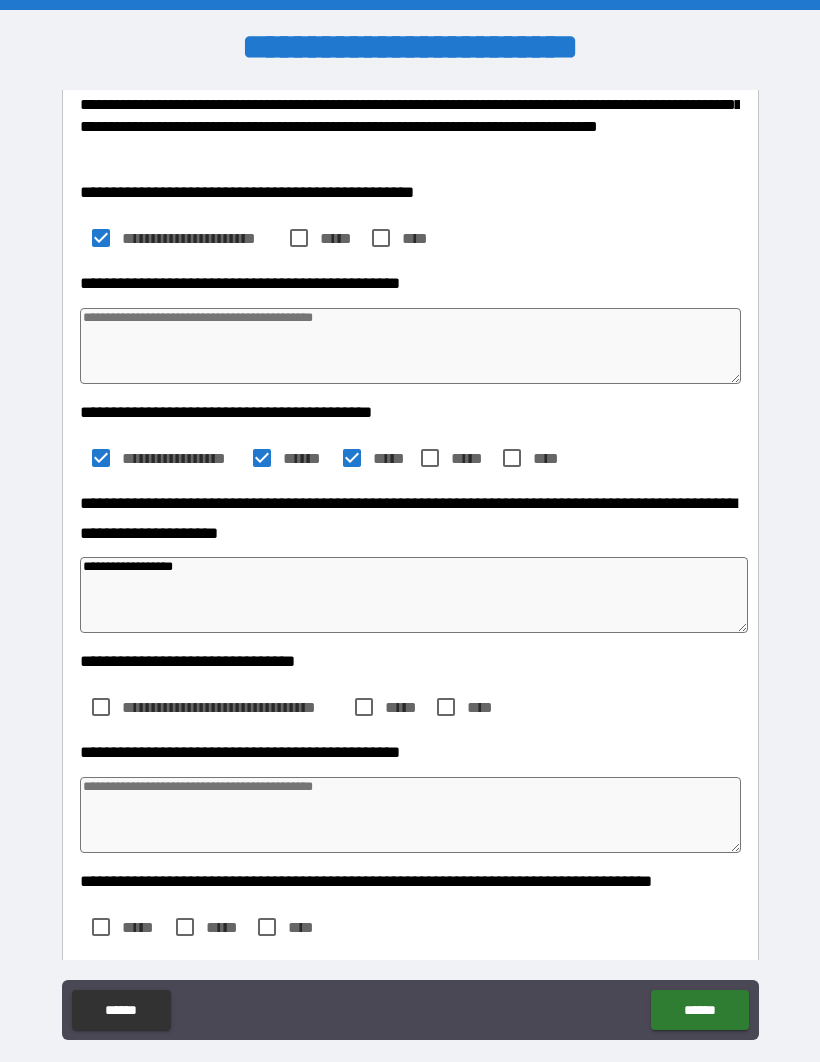 type on "*" 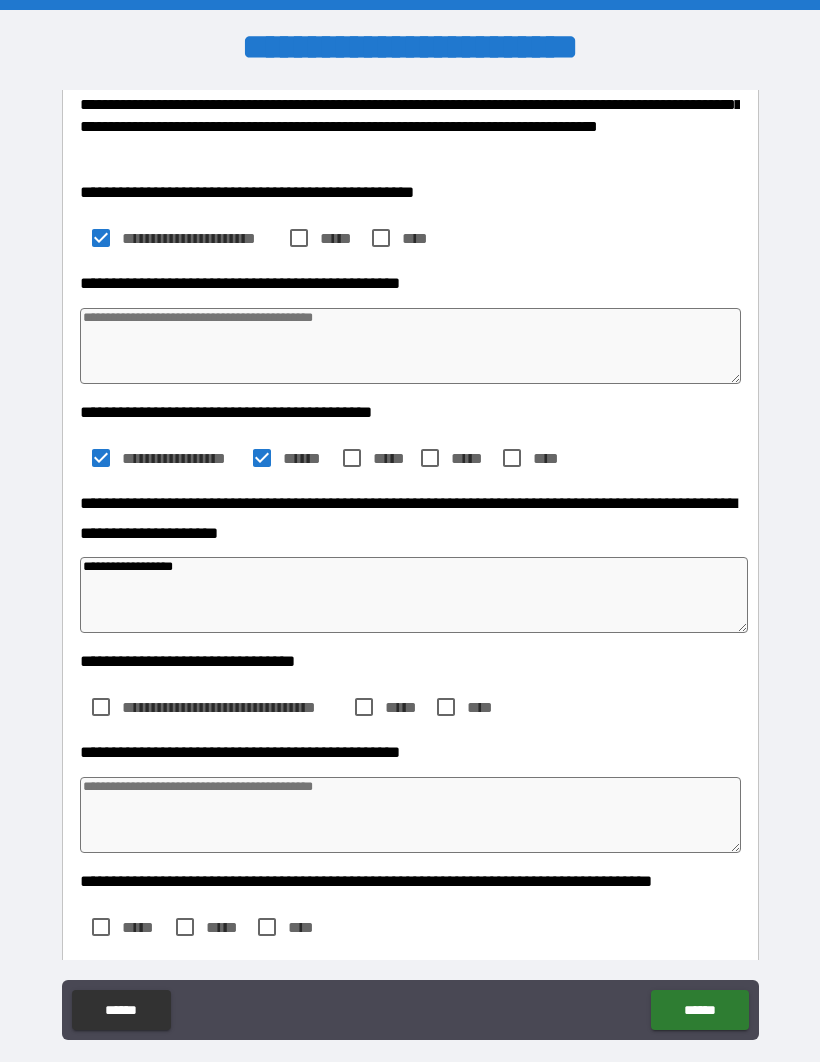 type on "*" 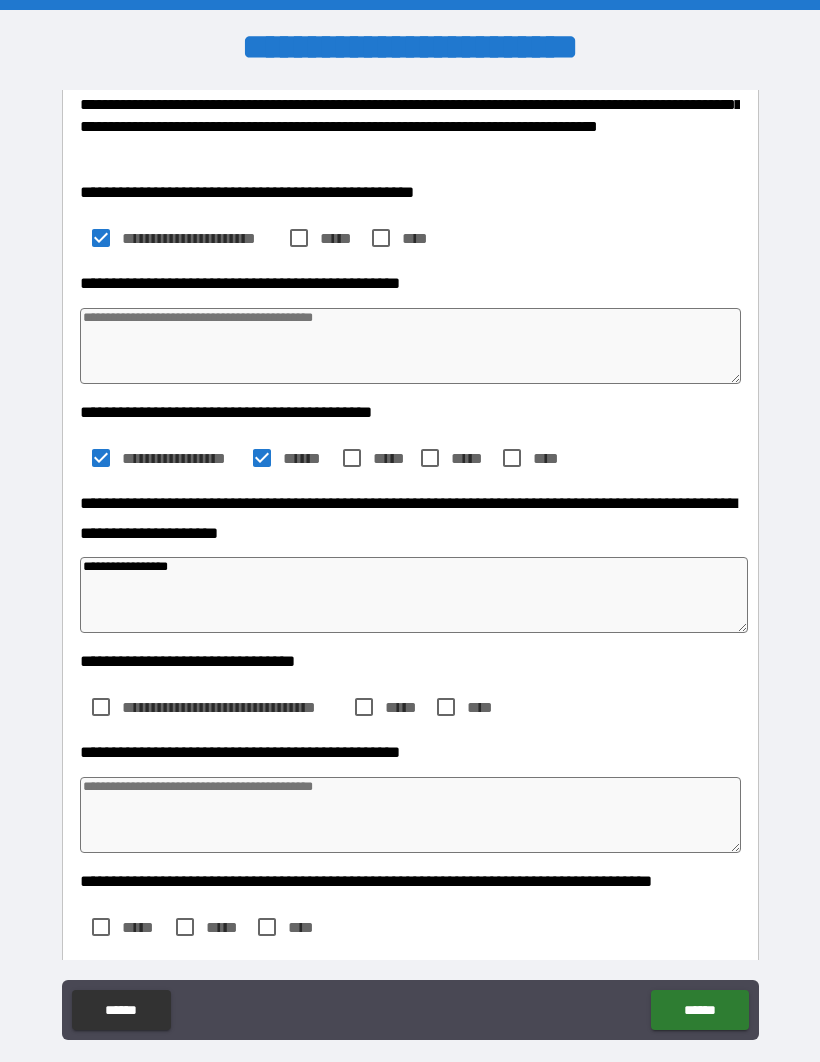 type on "*" 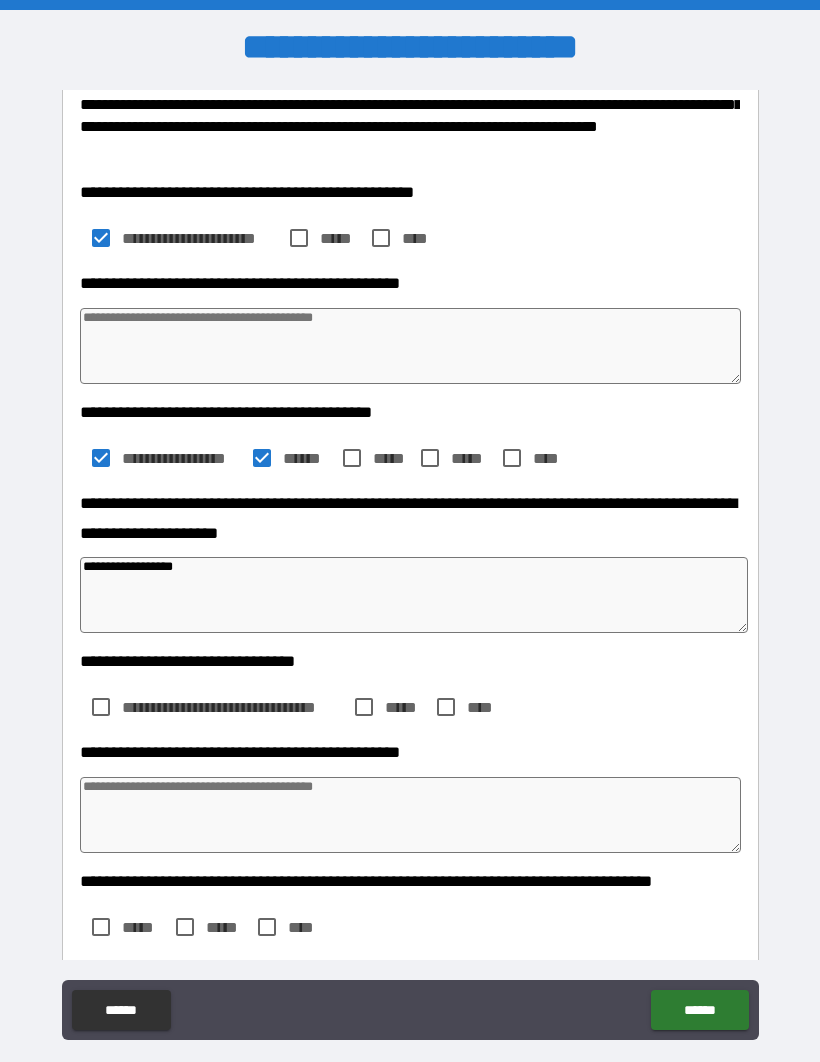 type on "*" 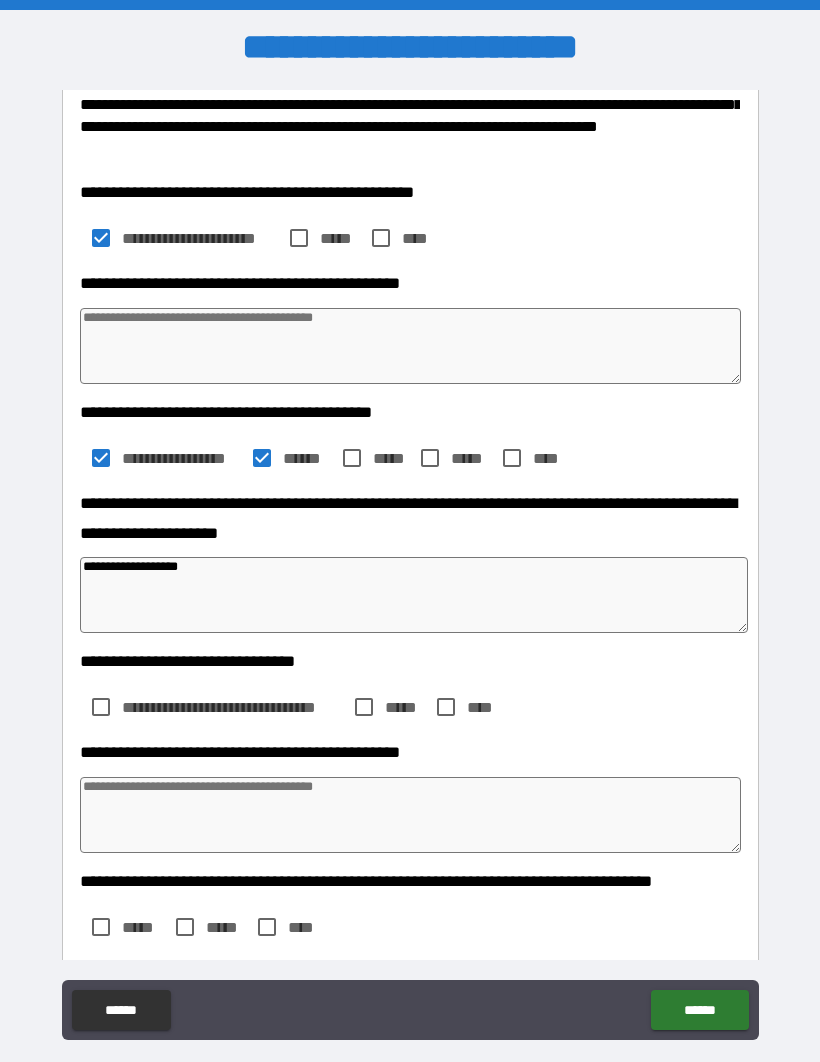 type on "*" 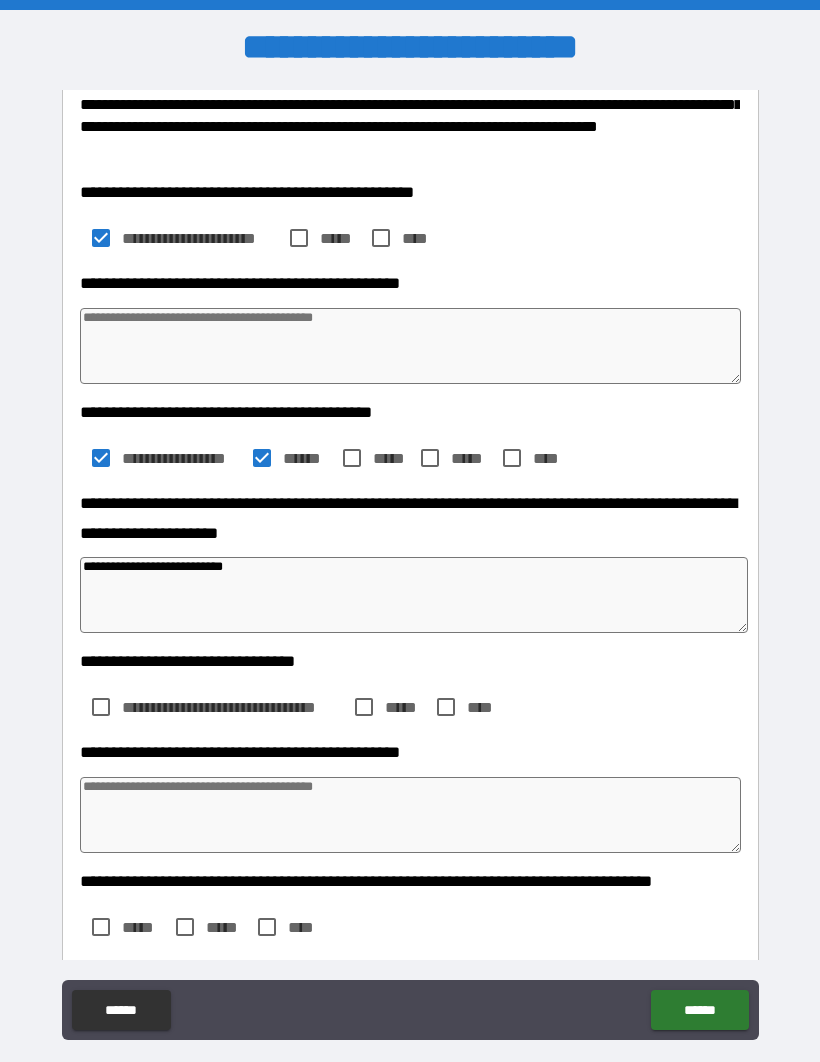 scroll, scrollTop: 69, scrollLeft: 0, axis: vertical 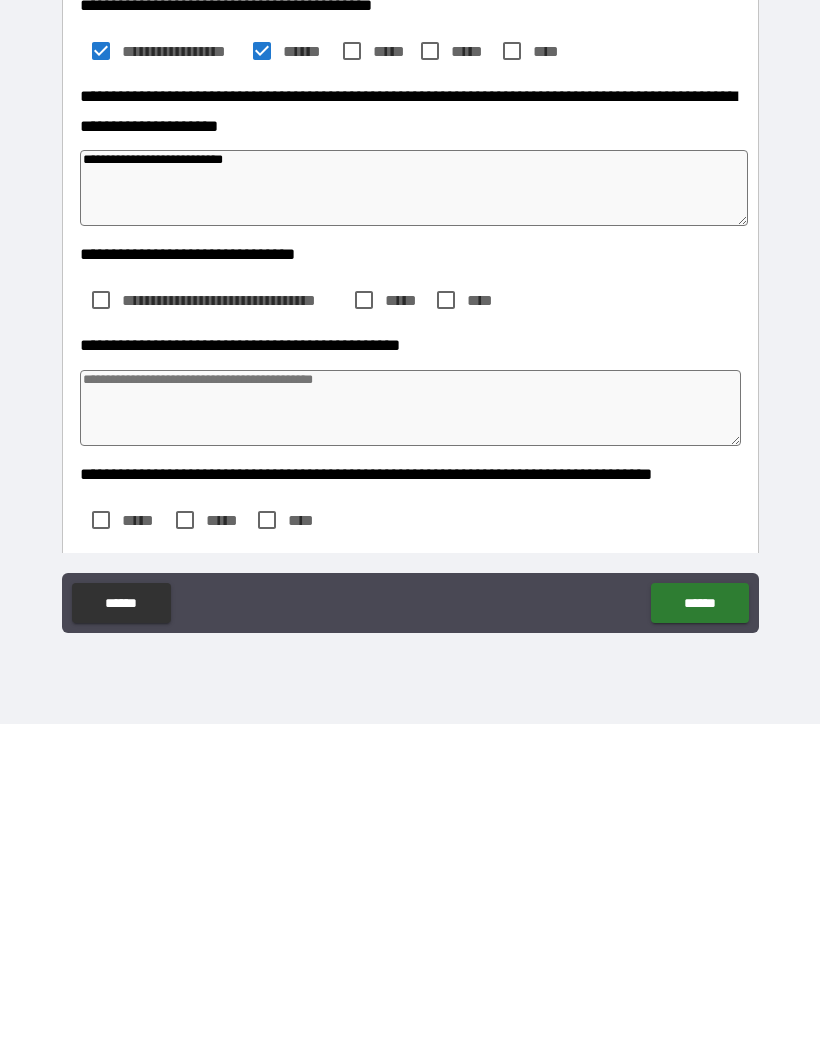 click on "**********" at bounding box center [414, 526] 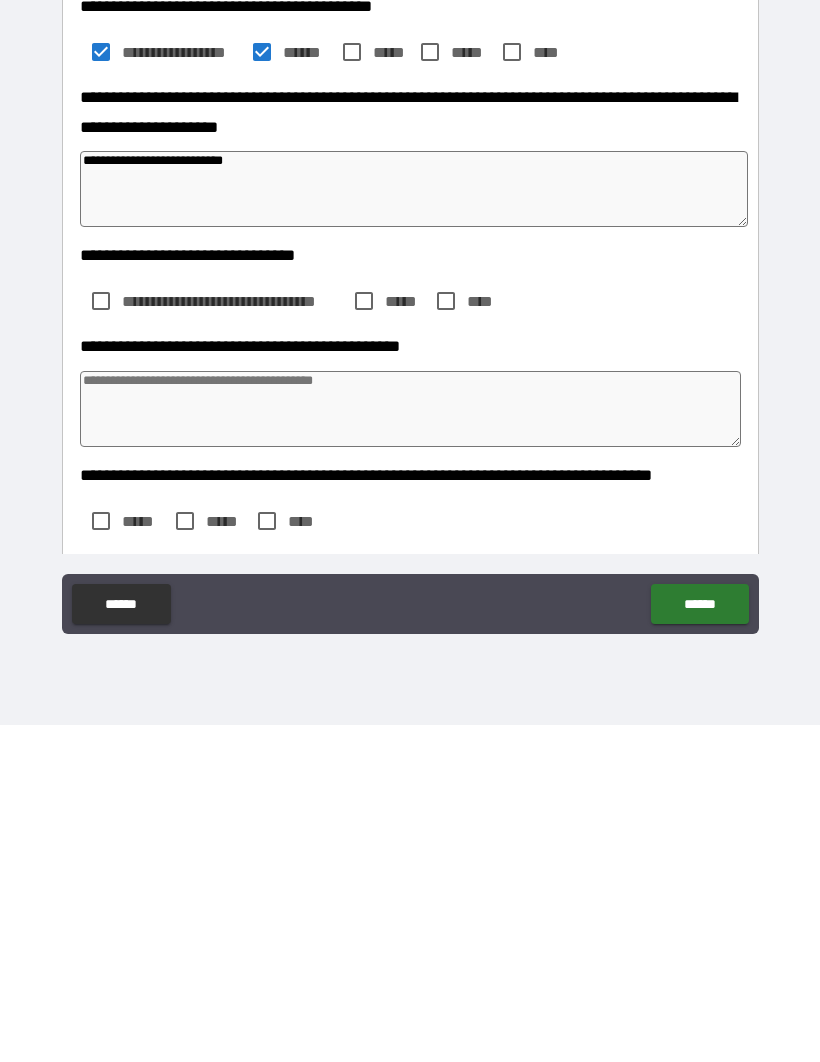 click on "**********" at bounding box center (414, 526) 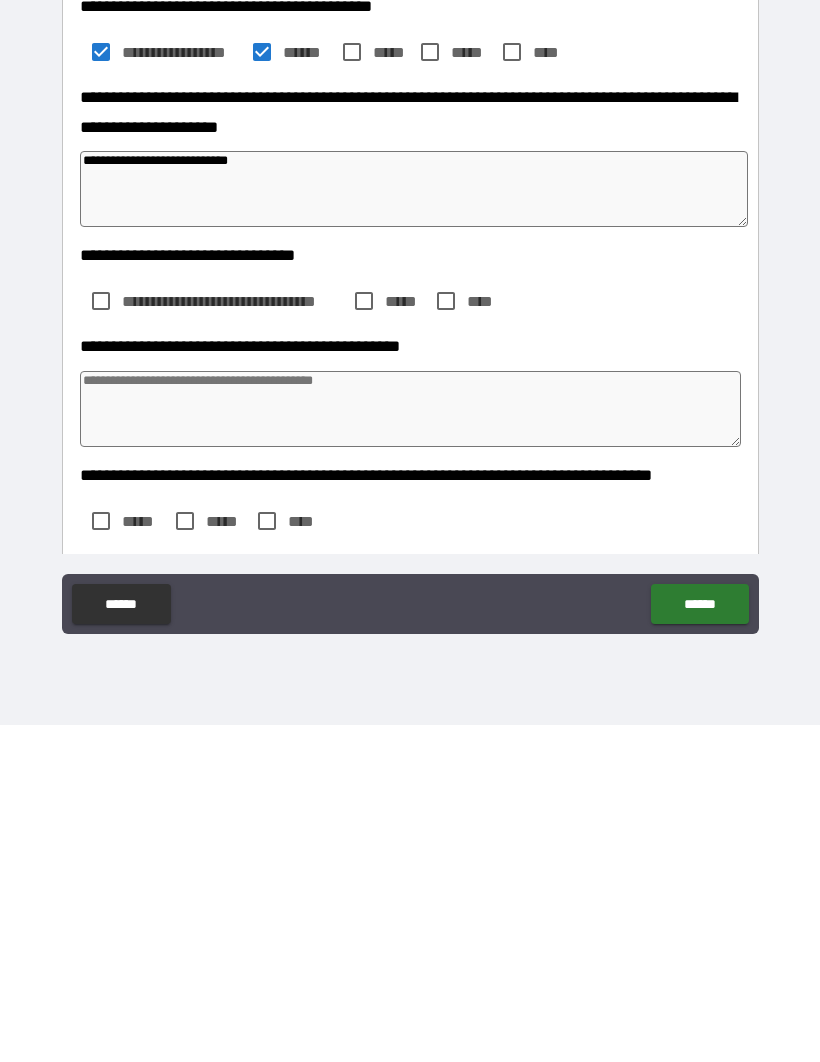 scroll, scrollTop: 69, scrollLeft: 0, axis: vertical 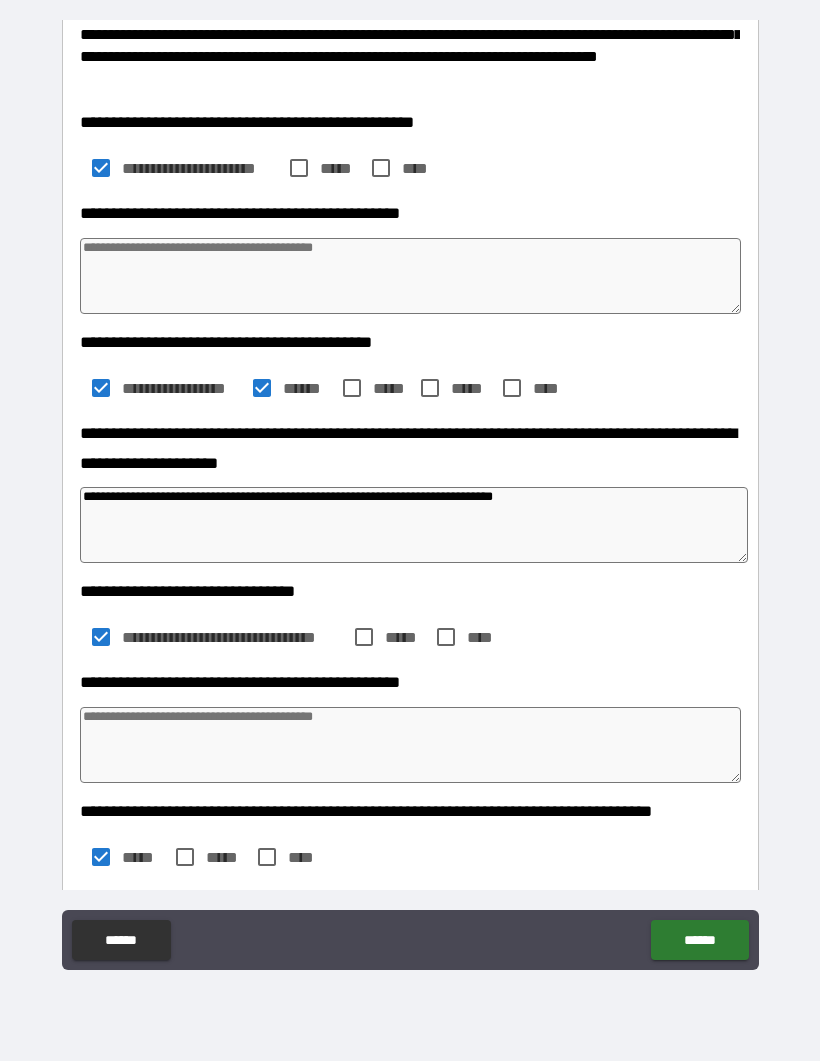 click on "******" at bounding box center [699, 941] 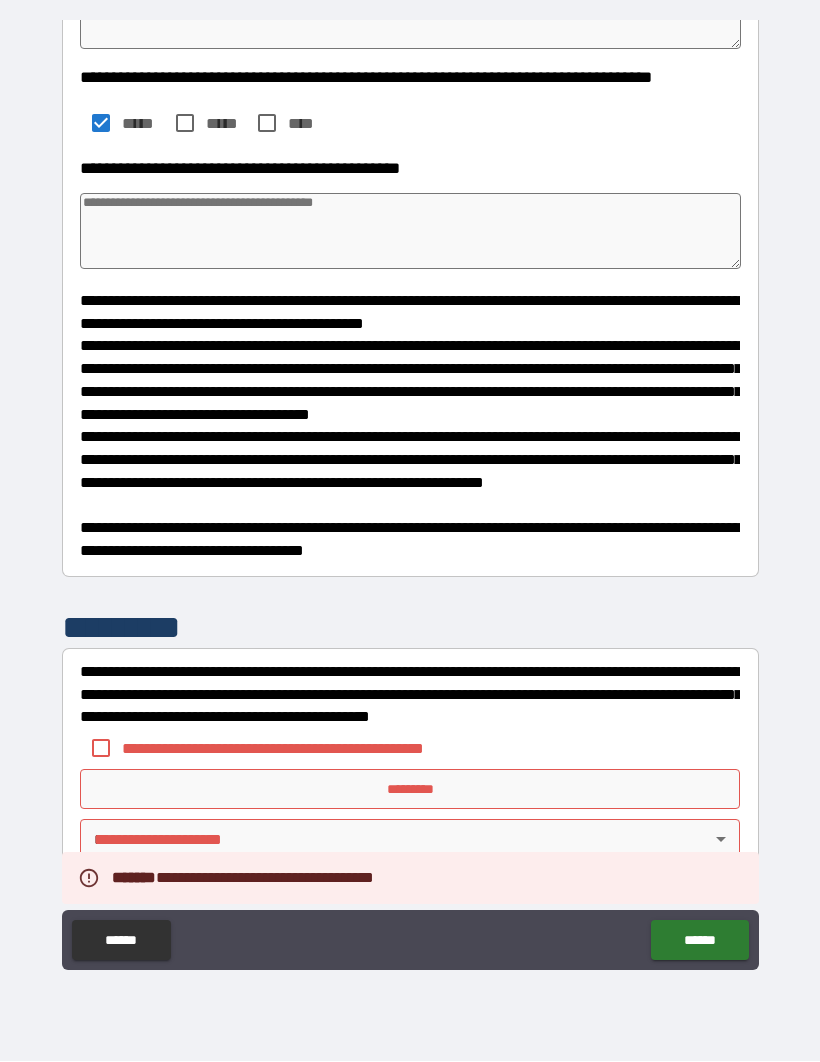 scroll, scrollTop: 1126, scrollLeft: 0, axis: vertical 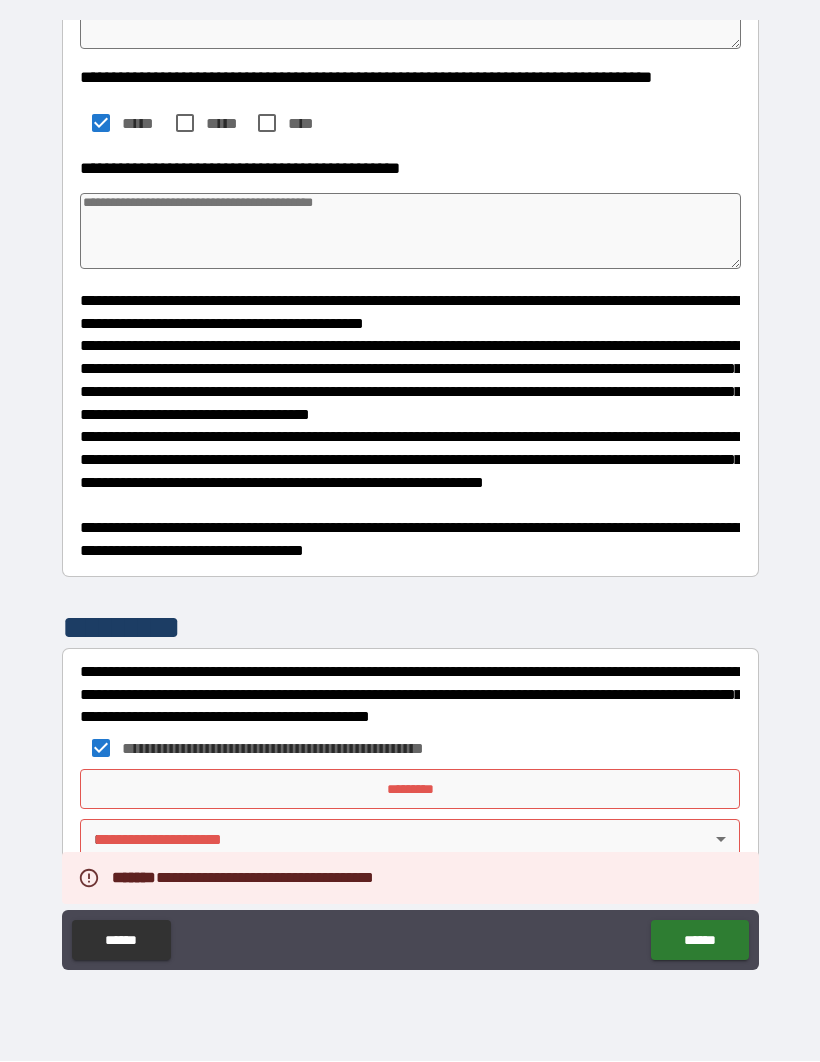 click on "*********" at bounding box center (410, 790) 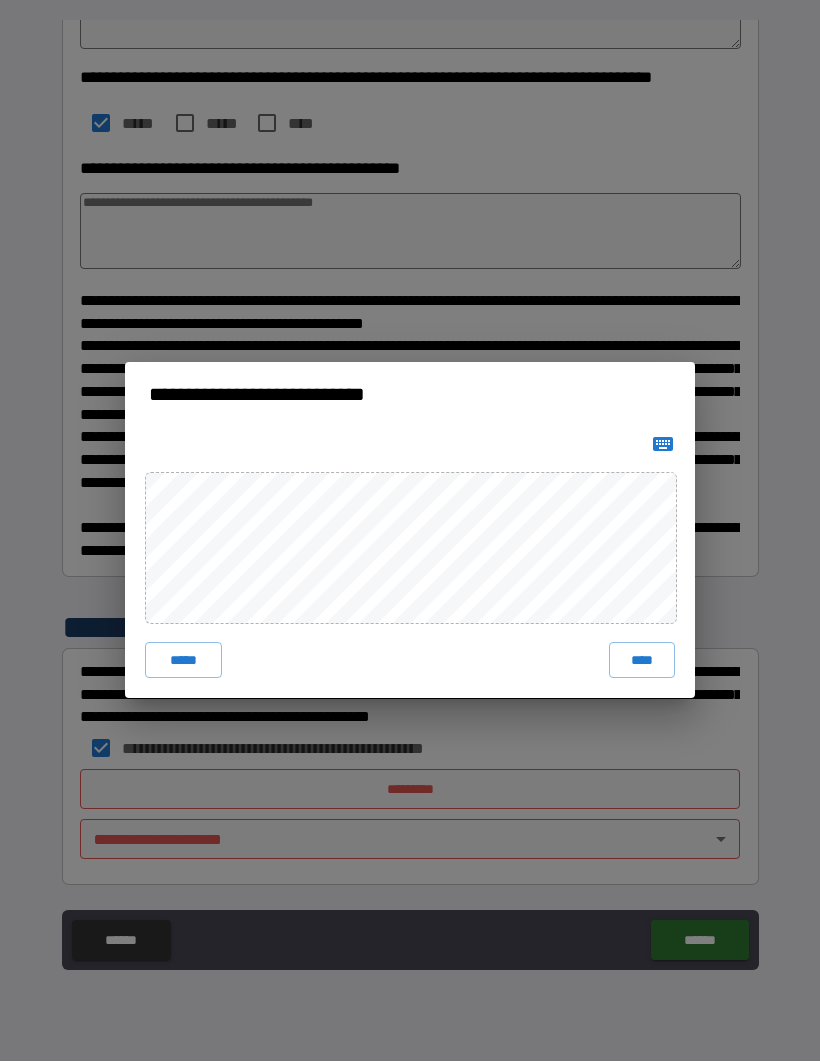 click on "****" at bounding box center [642, 661] 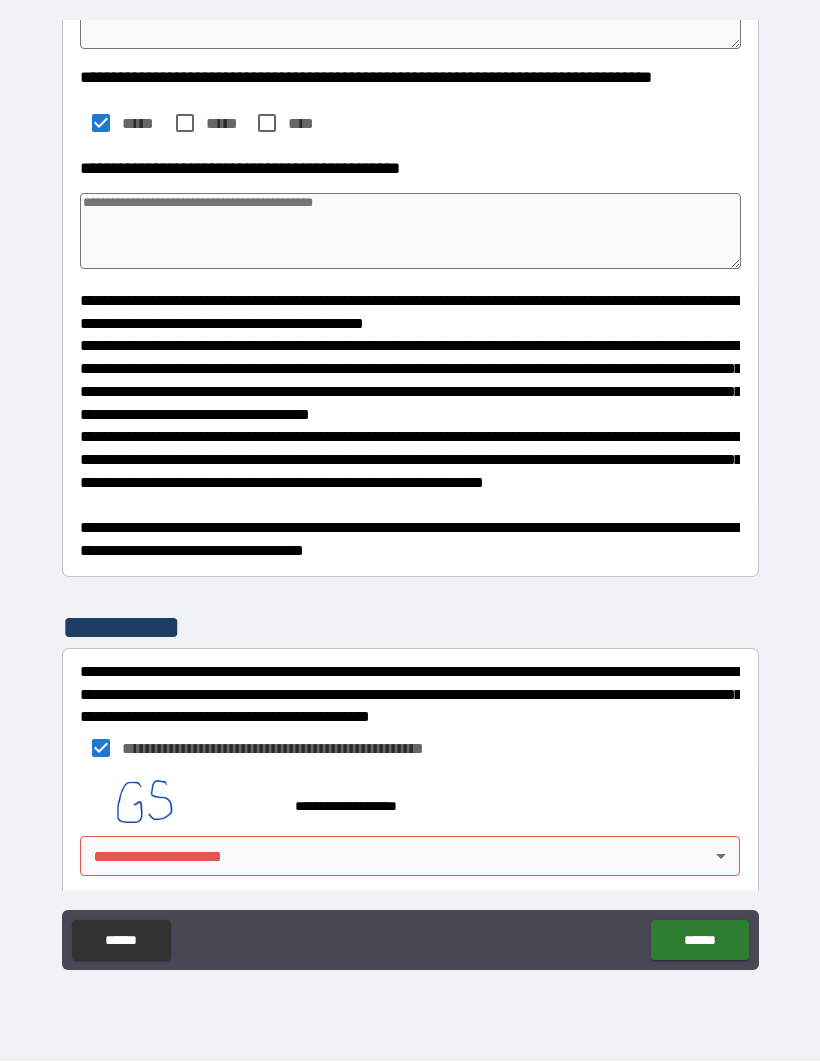 scroll, scrollTop: 1116, scrollLeft: 0, axis: vertical 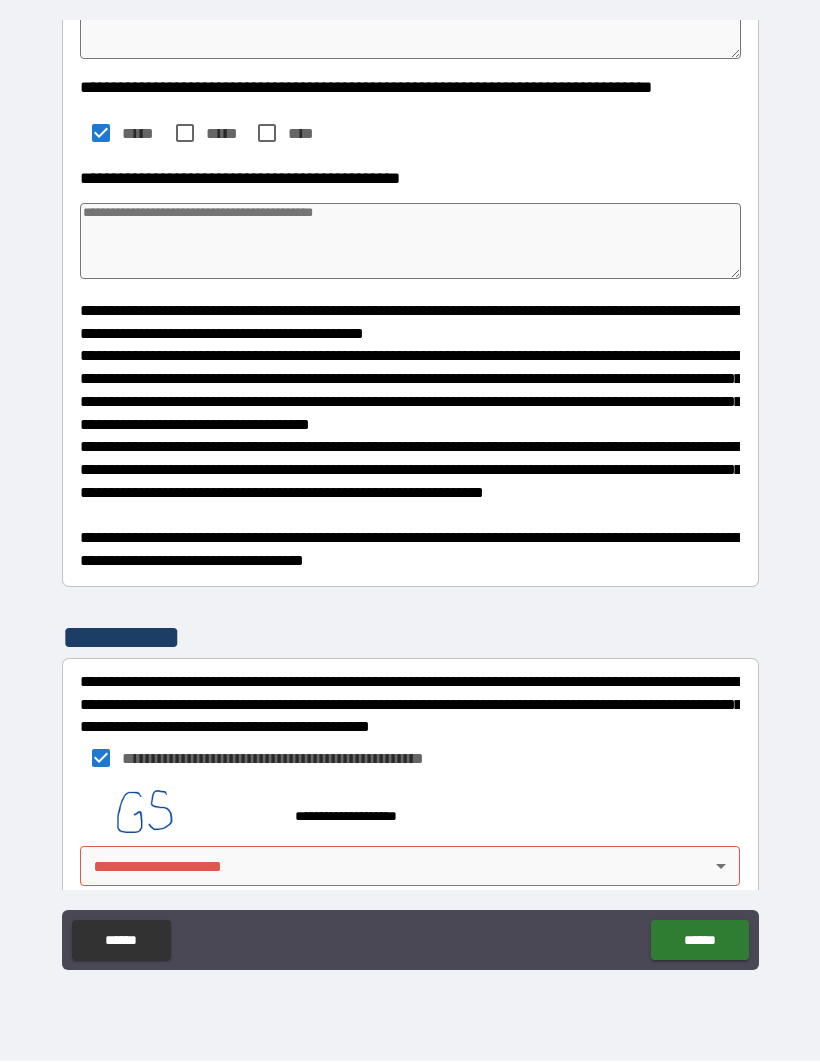 click at bounding box center (180, 808) 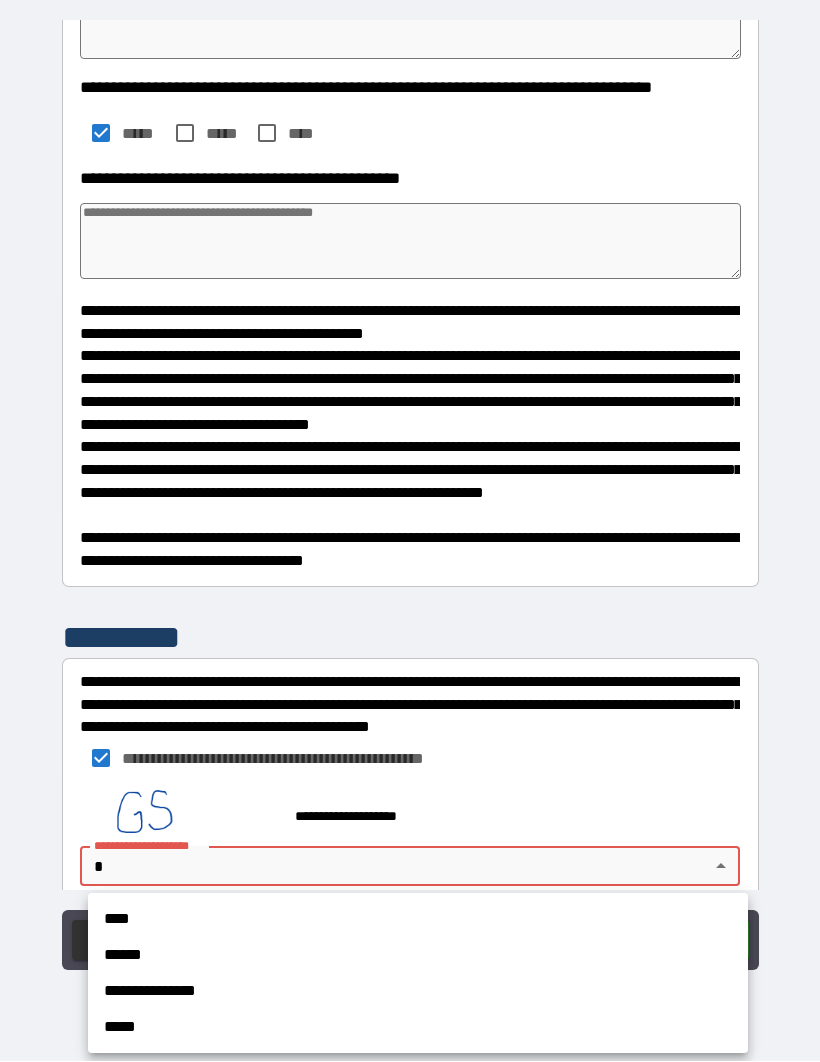 click on "****" at bounding box center (418, 920) 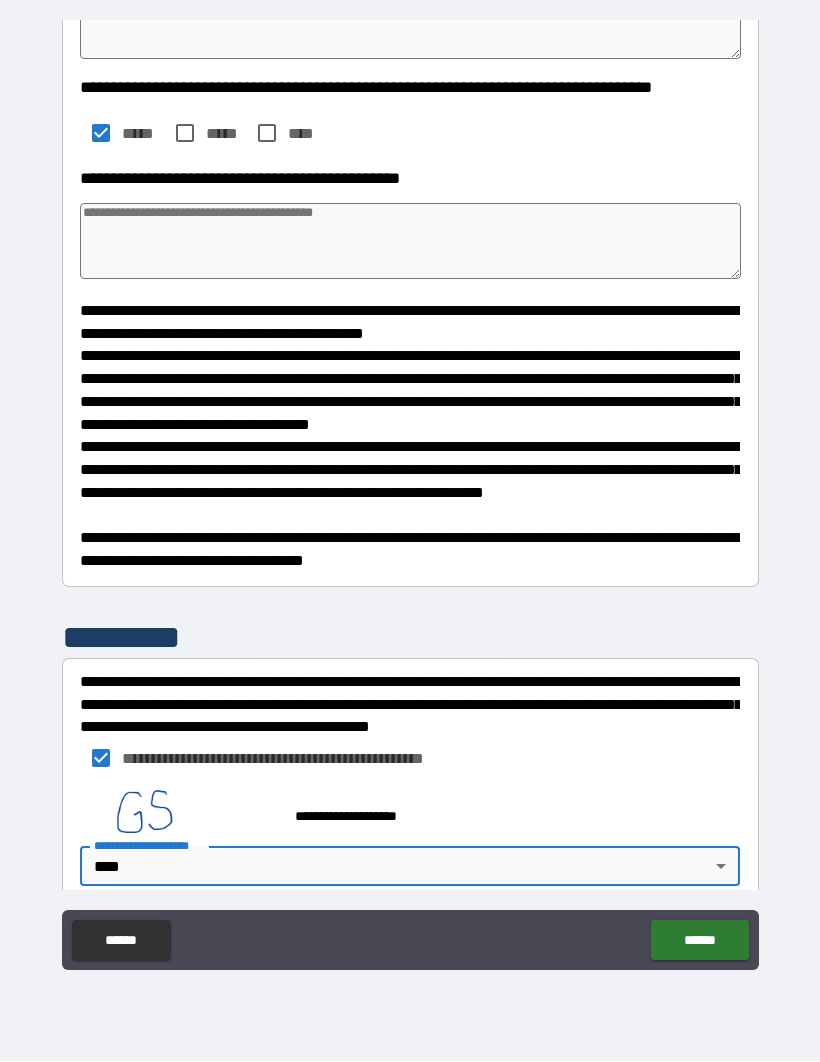 click on "******" at bounding box center (699, 941) 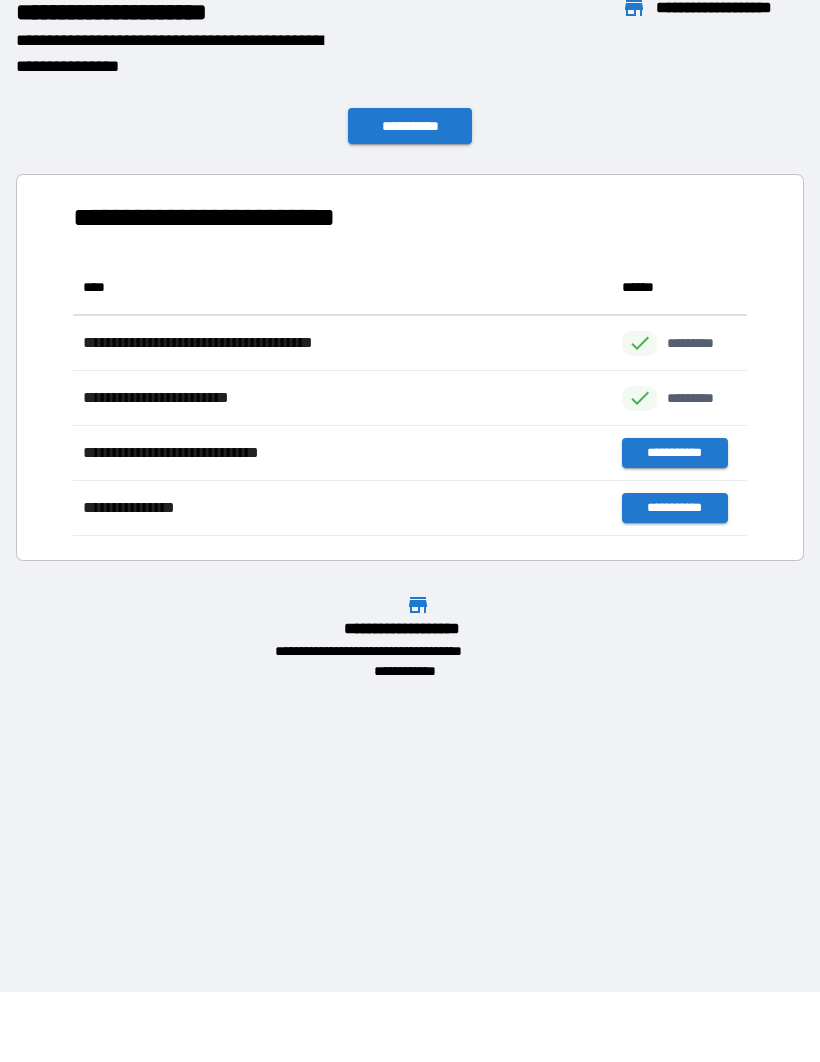 scroll, scrollTop: 1, scrollLeft: 1, axis: both 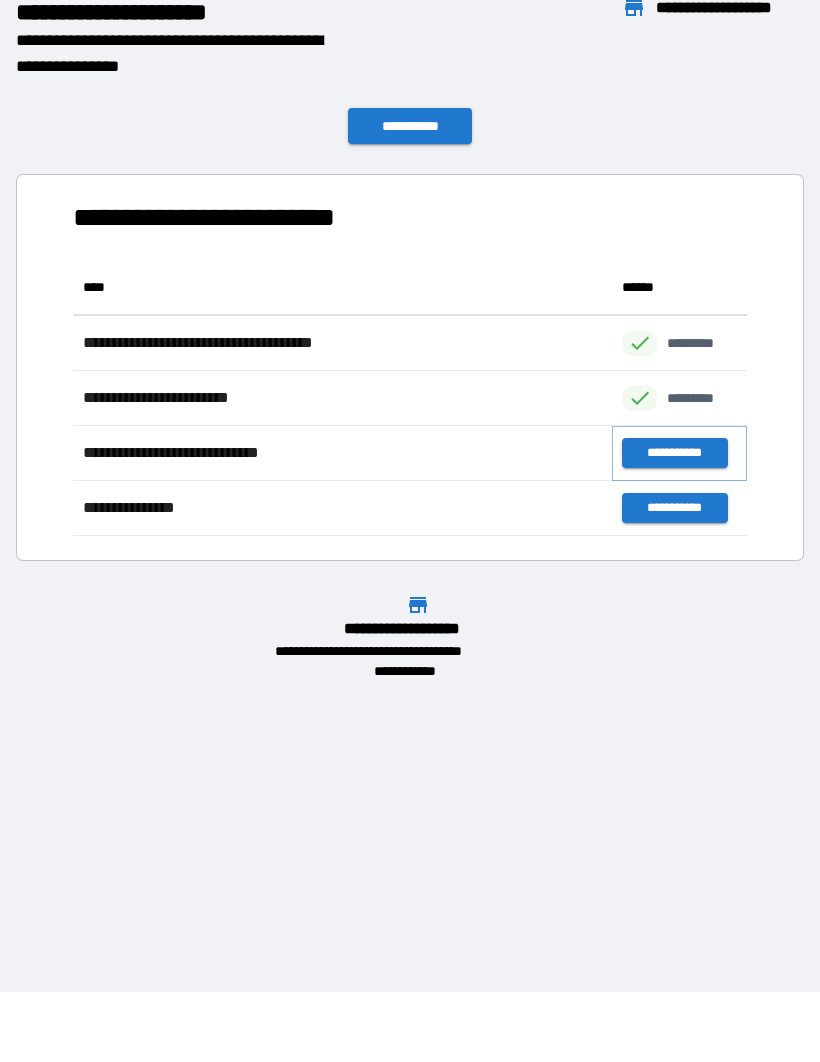 click on "**********" at bounding box center [674, 454] 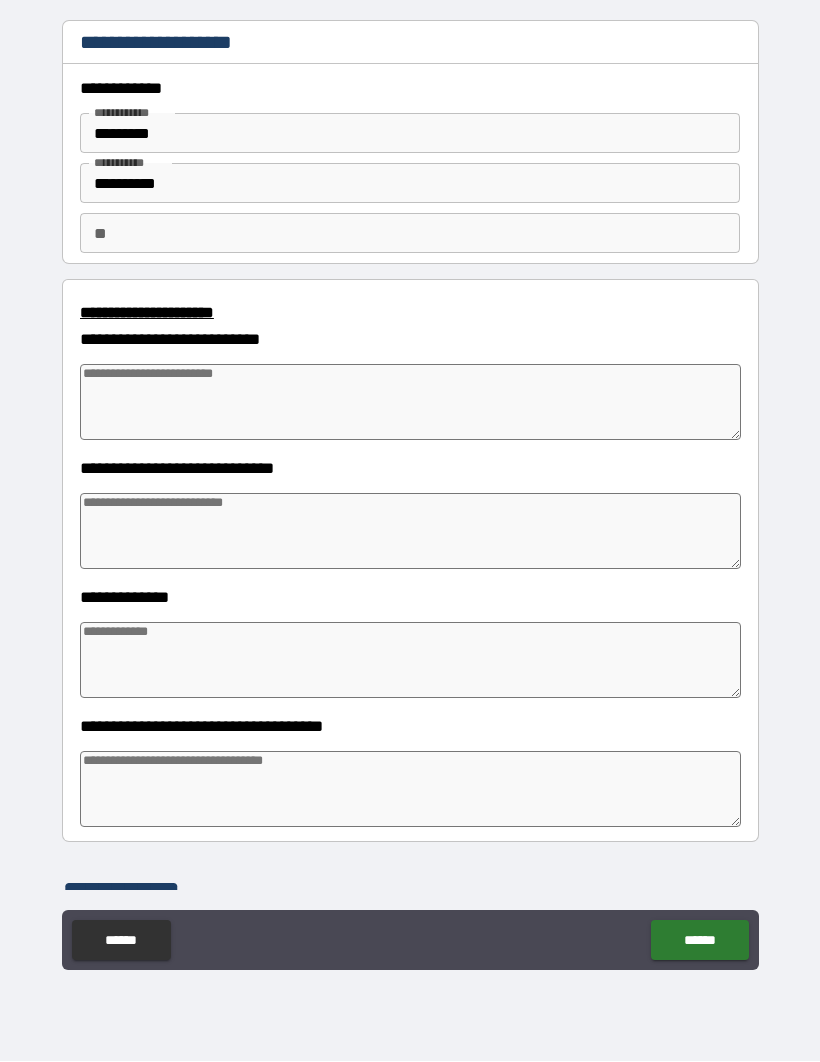 click at bounding box center [410, 403] 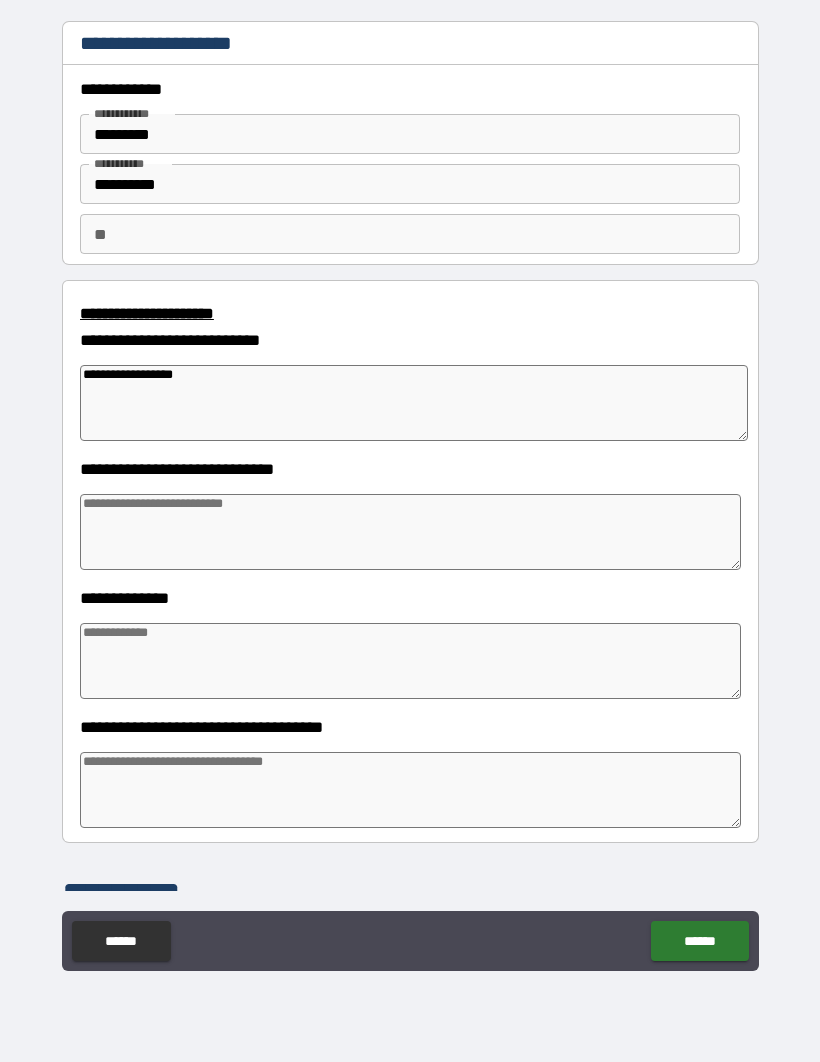 click at bounding box center (410, 532) 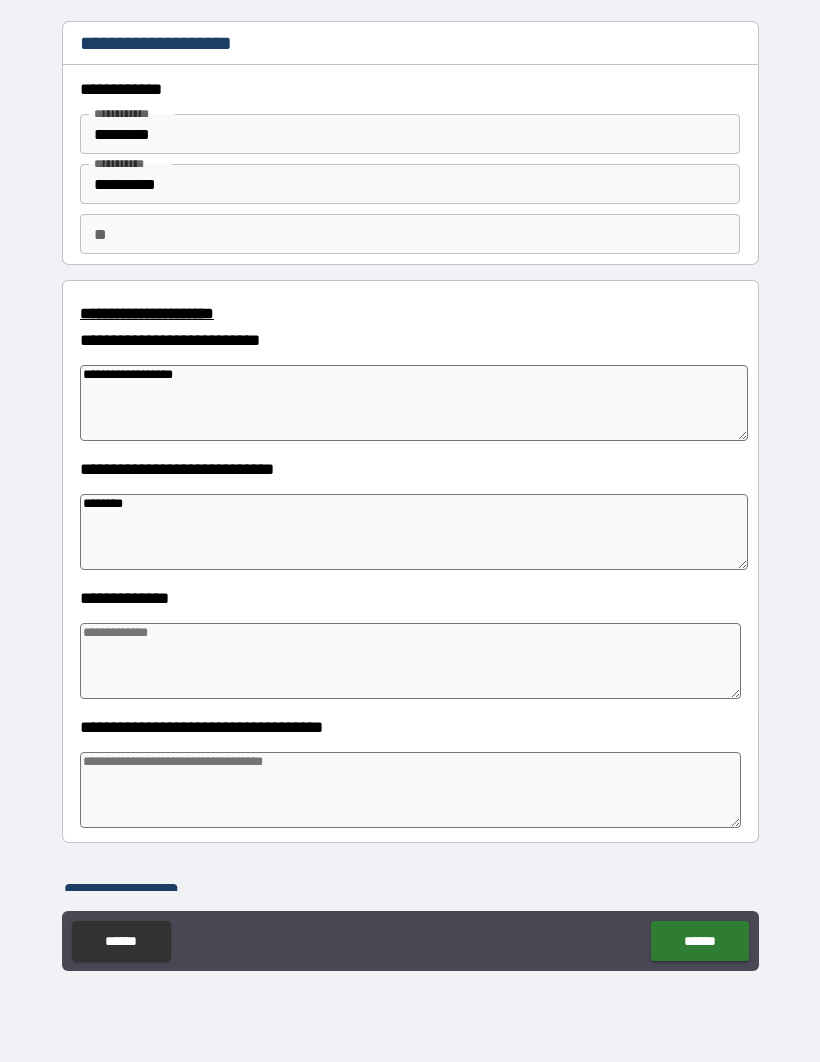 click at bounding box center [410, 661] 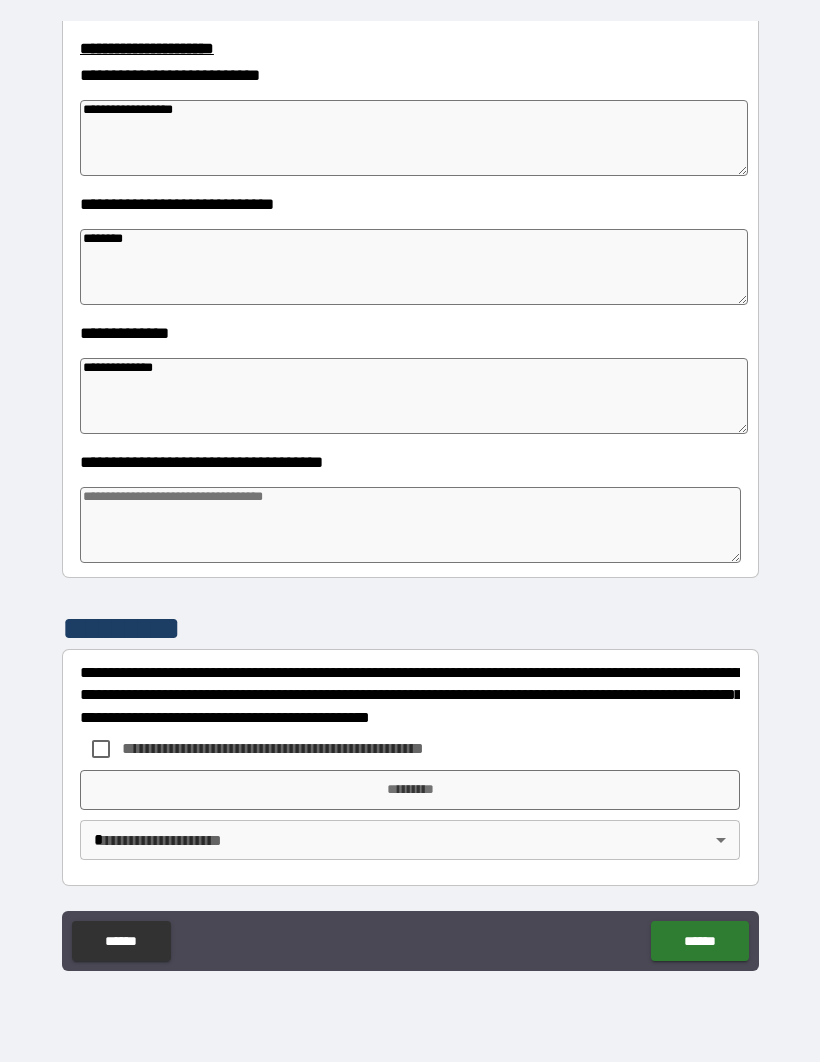 scroll, scrollTop: 264, scrollLeft: 0, axis: vertical 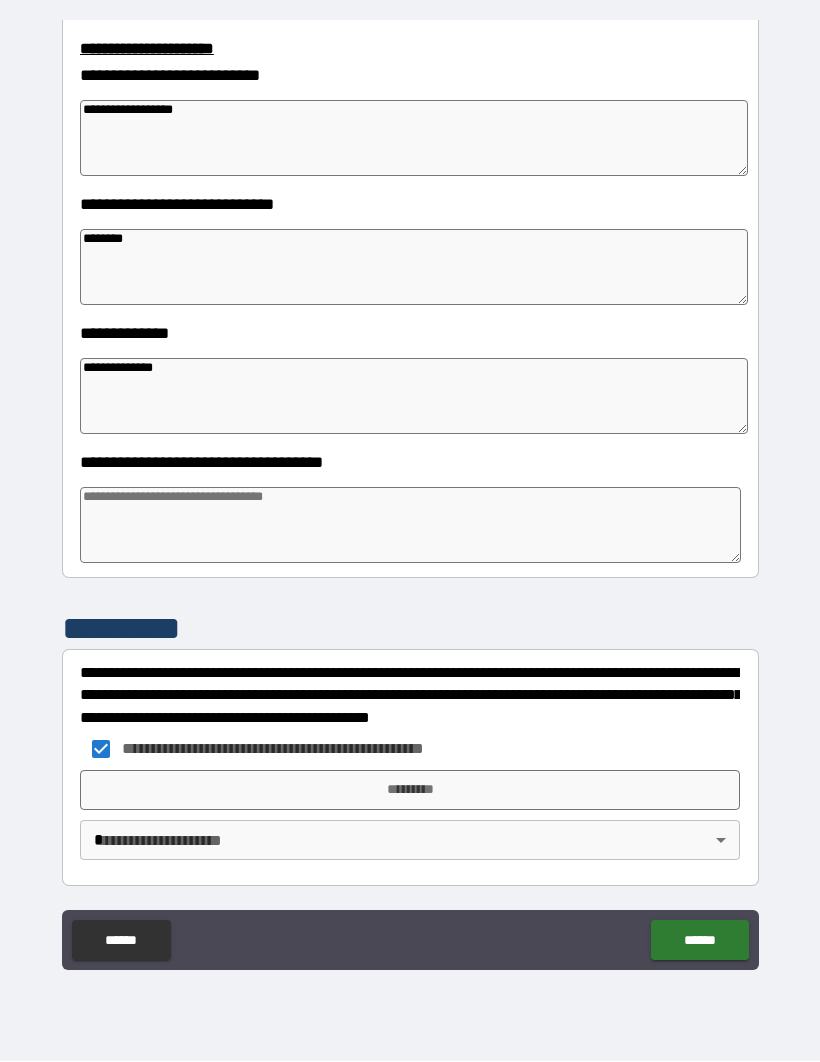 click on "*********" at bounding box center [410, 791] 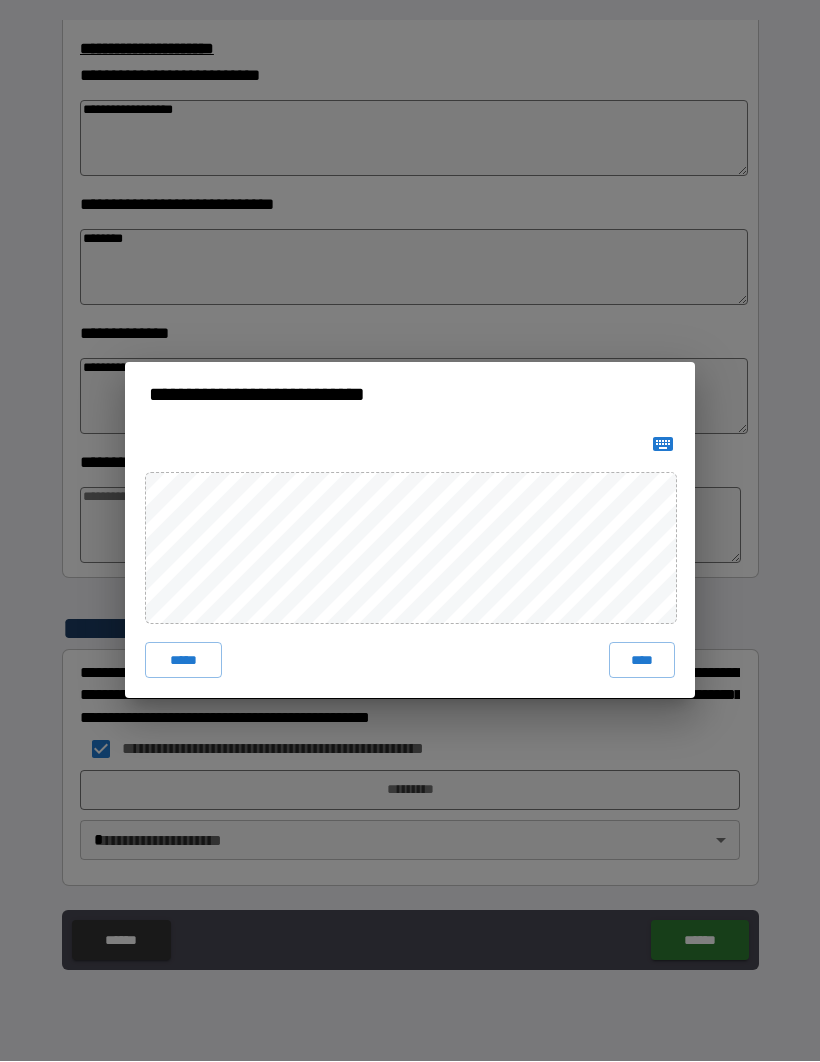 click on "****" at bounding box center [642, 661] 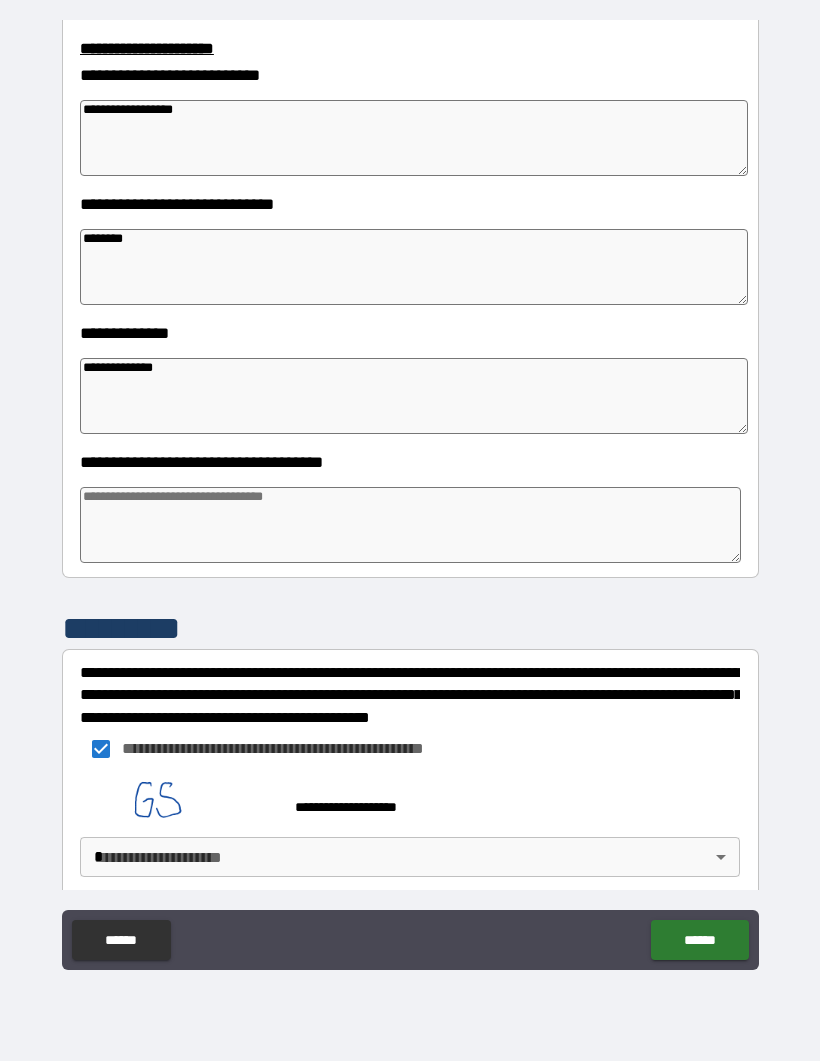 scroll, scrollTop: 254, scrollLeft: 0, axis: vertical 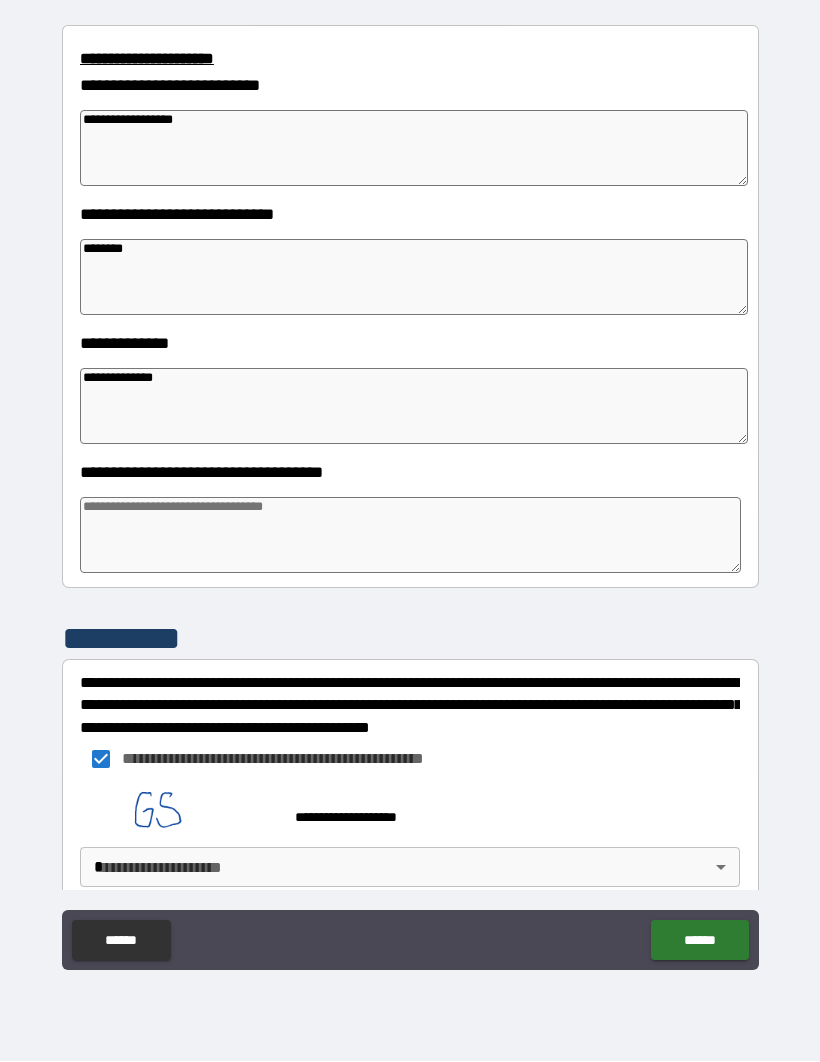 click on "[FIRST] [LAST] [STREET] [CITY], [STATE] [ZIP] [COUNTRY] [PHONE] [EMAIL]" at bounding box center [410, 496] 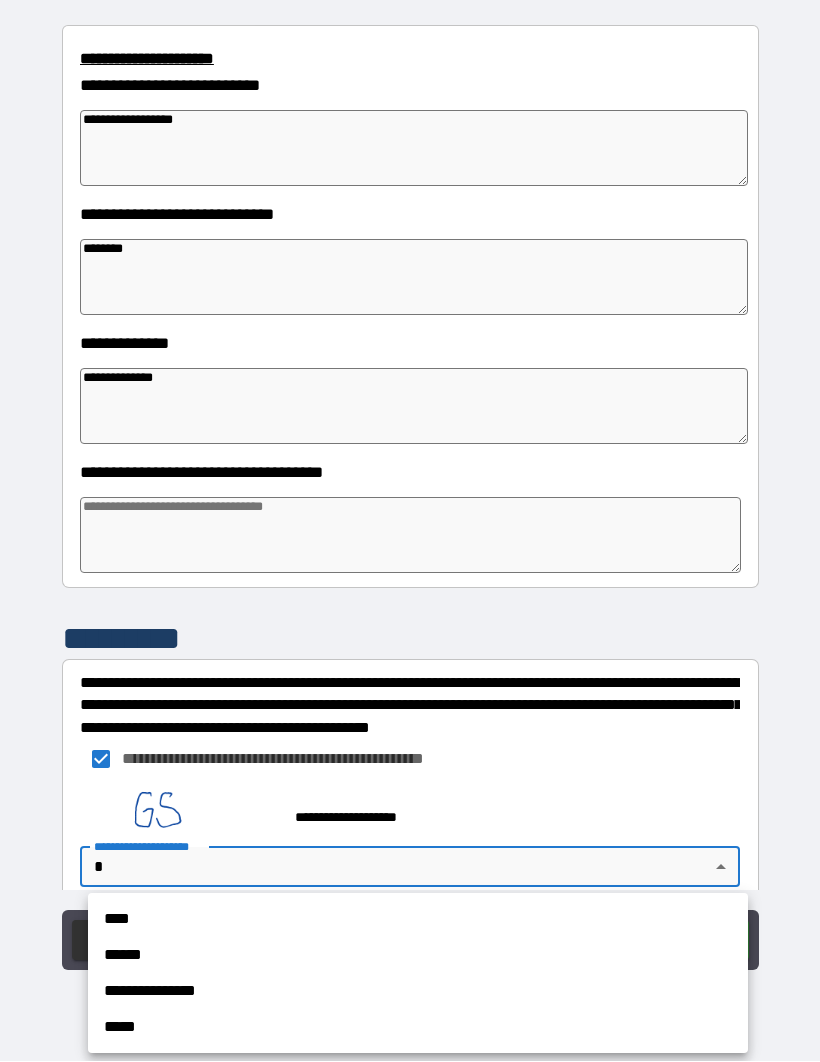 click on "****" at bounding box center (418, 920) 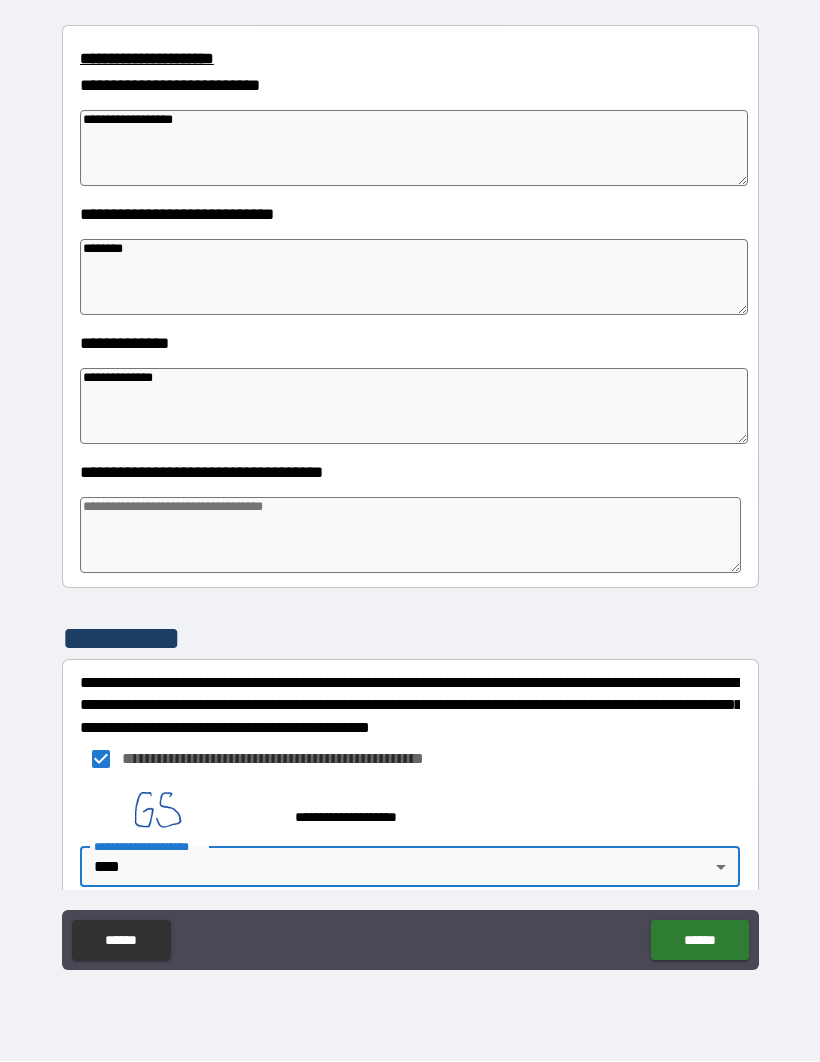 click on "******" at bounding box center [699, 941] 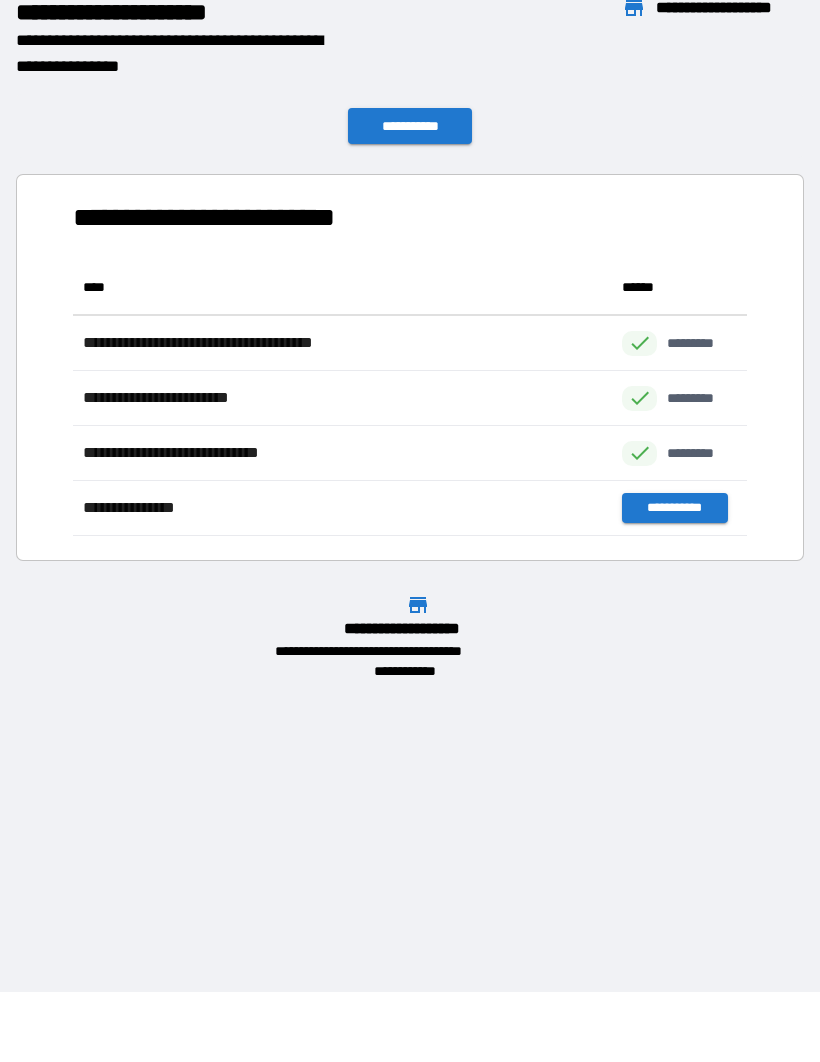 scroll, scrollTop: 1, scrollLeft: 1, axis: both 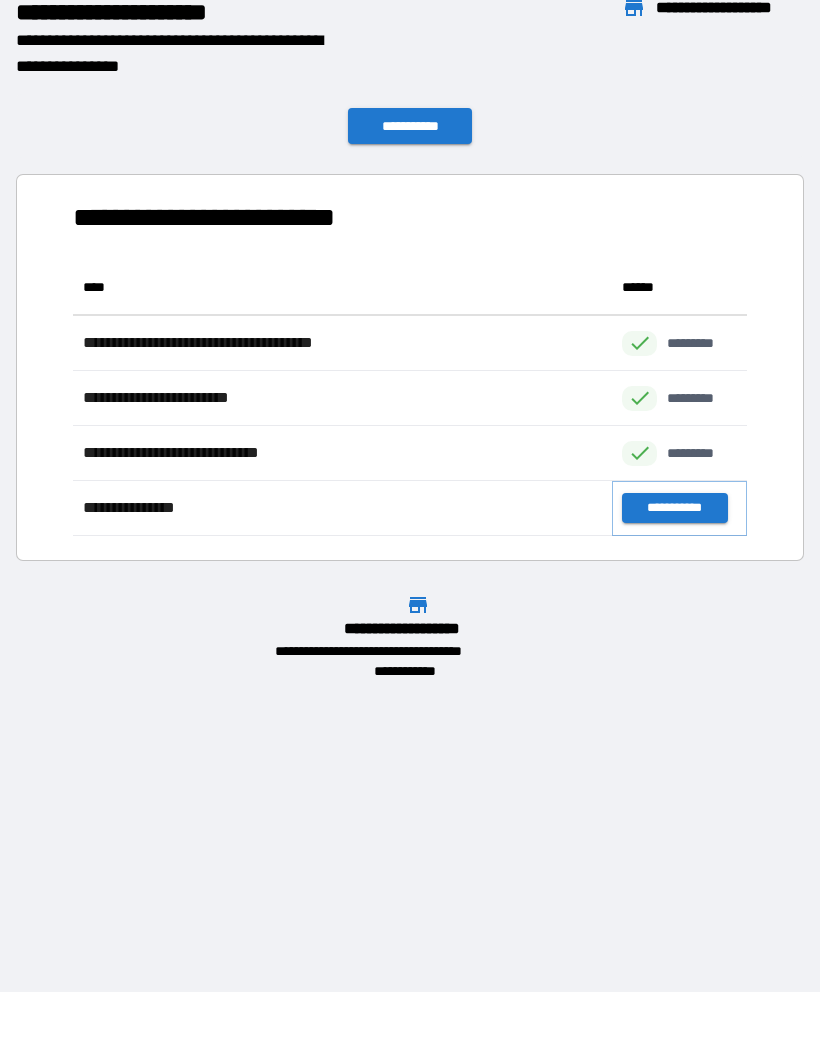 click on "**********" at bounding box center (674, 509) 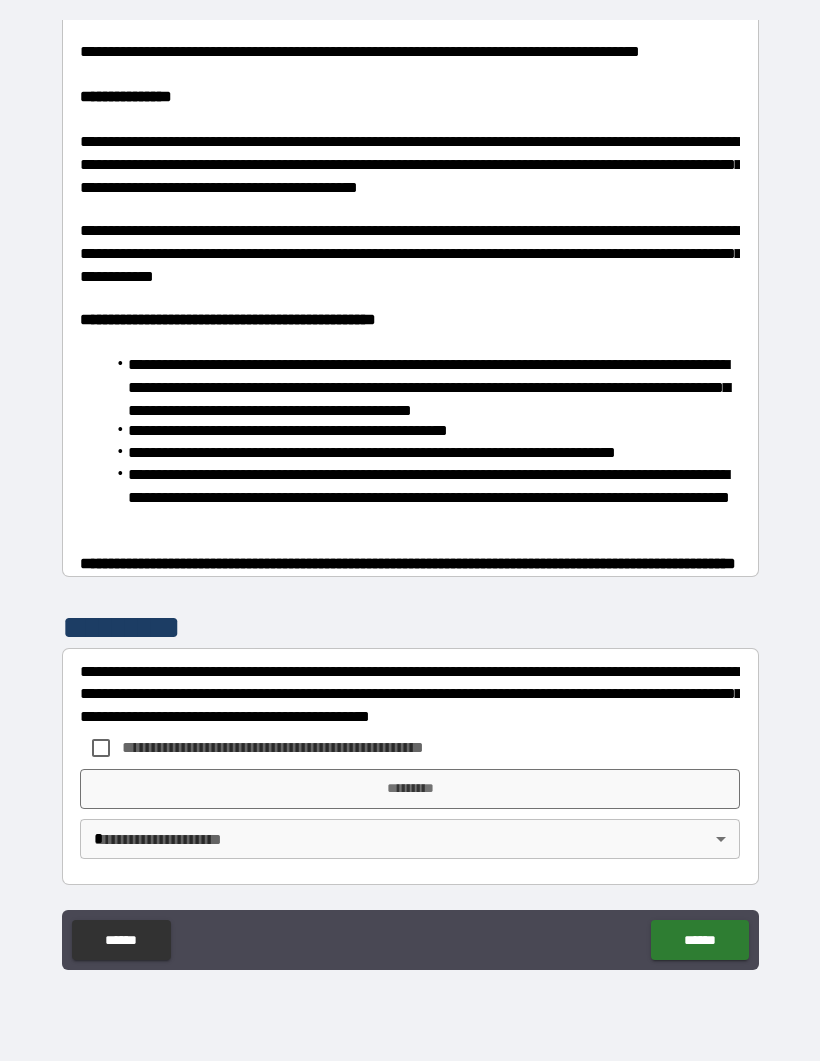 scroll, scrollTop: 1200, scrollLeft: 0, axis: vertical 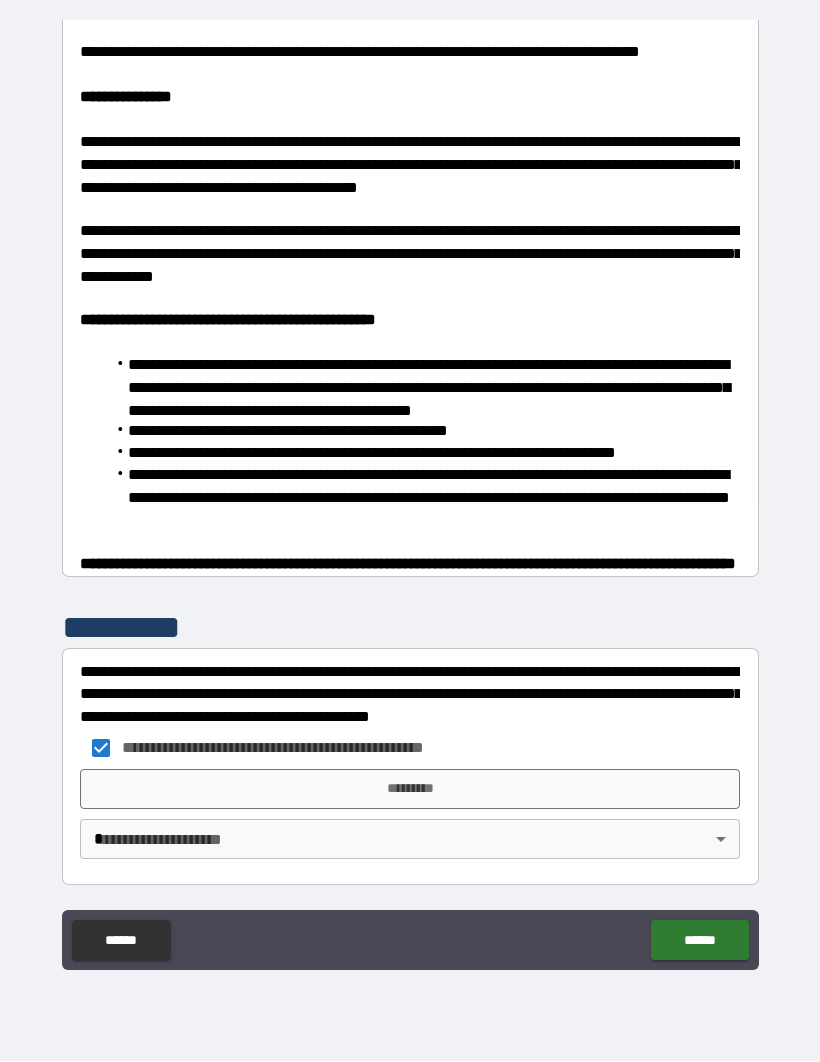 click on "*********" at bounding box center [410, 790] 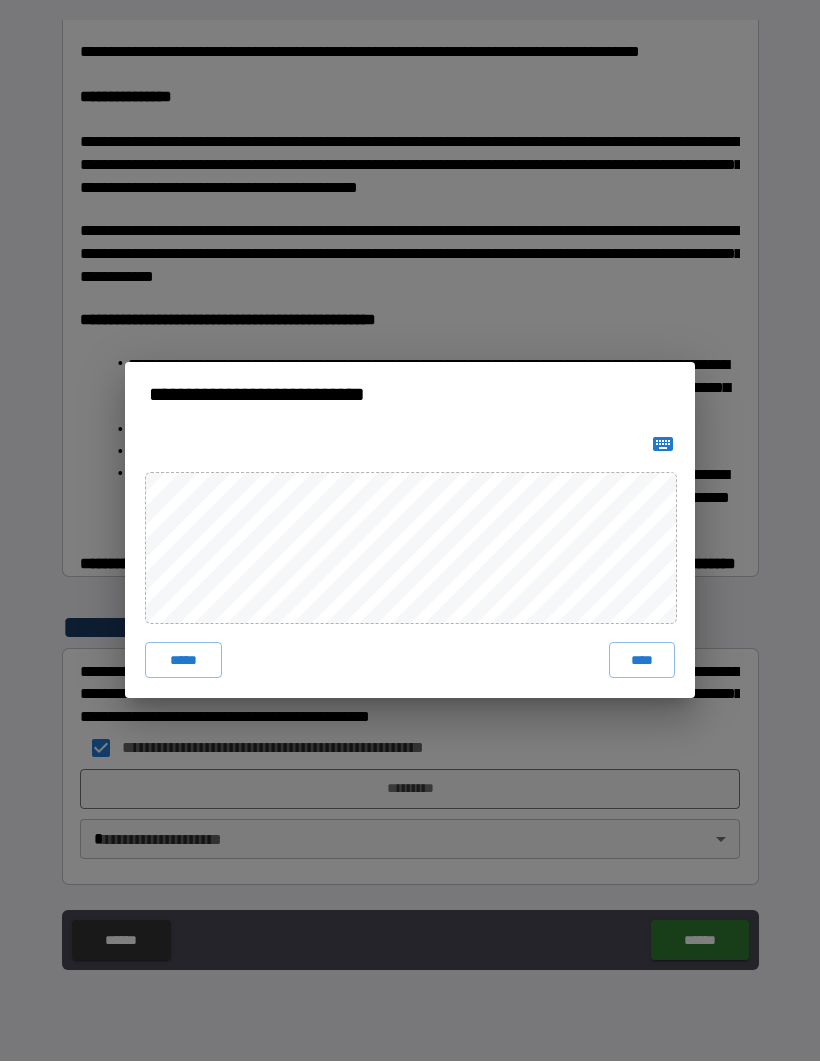 click on "****" at bounding box center (642, 661) 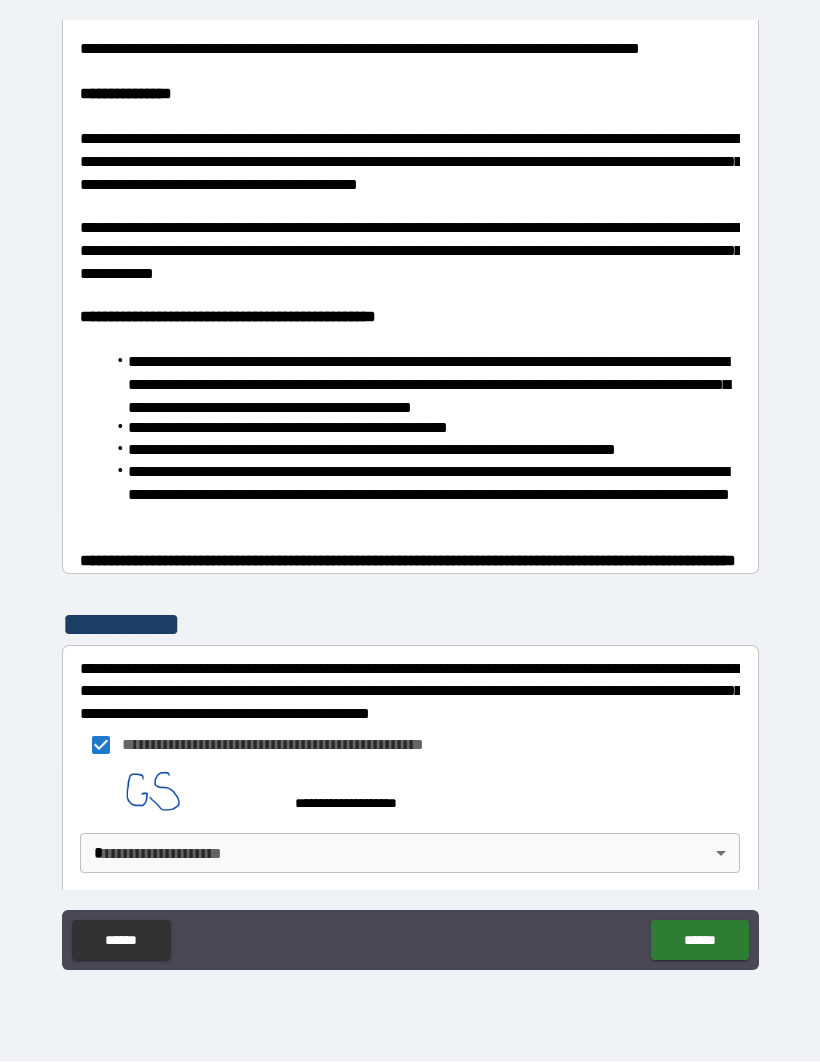 scroll, scrollTop: 1190, scrollLeft: 0, axis: vertical 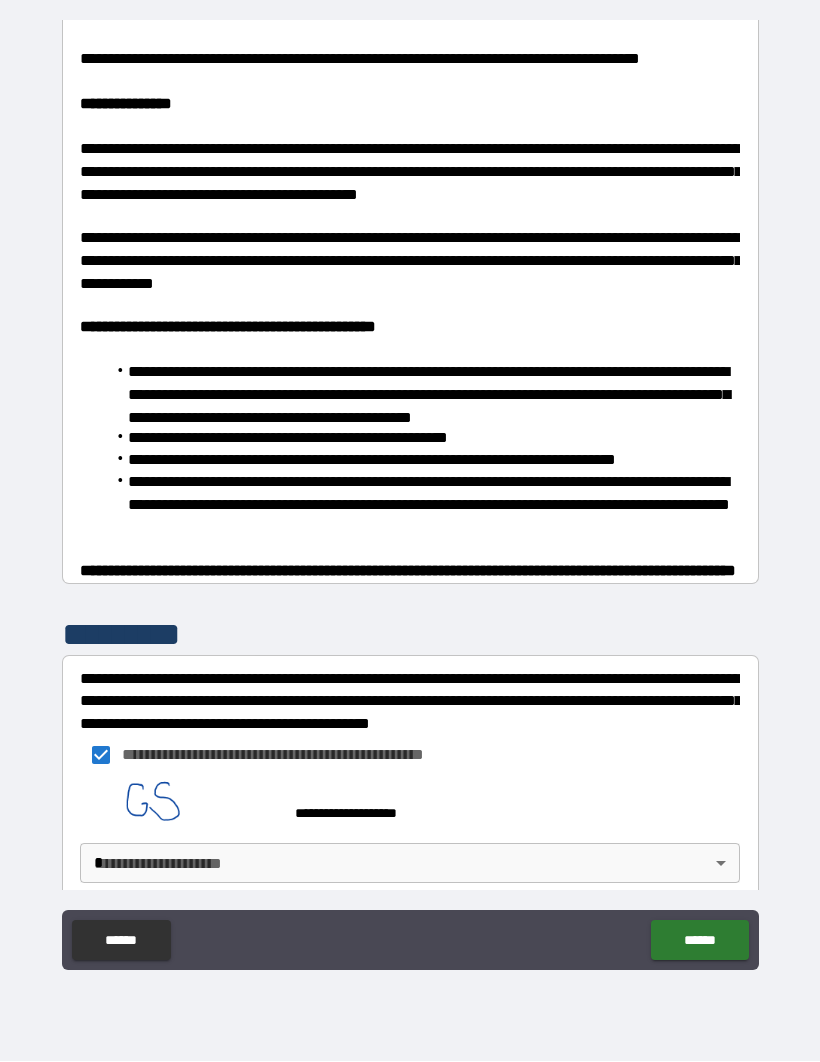 click on "[FIRST] [LAST] [STREET] [CITY], [STATE] [ZIP] [COUNTRY] [PHONE] [EMAIL]" at bounding box center [410, 496] 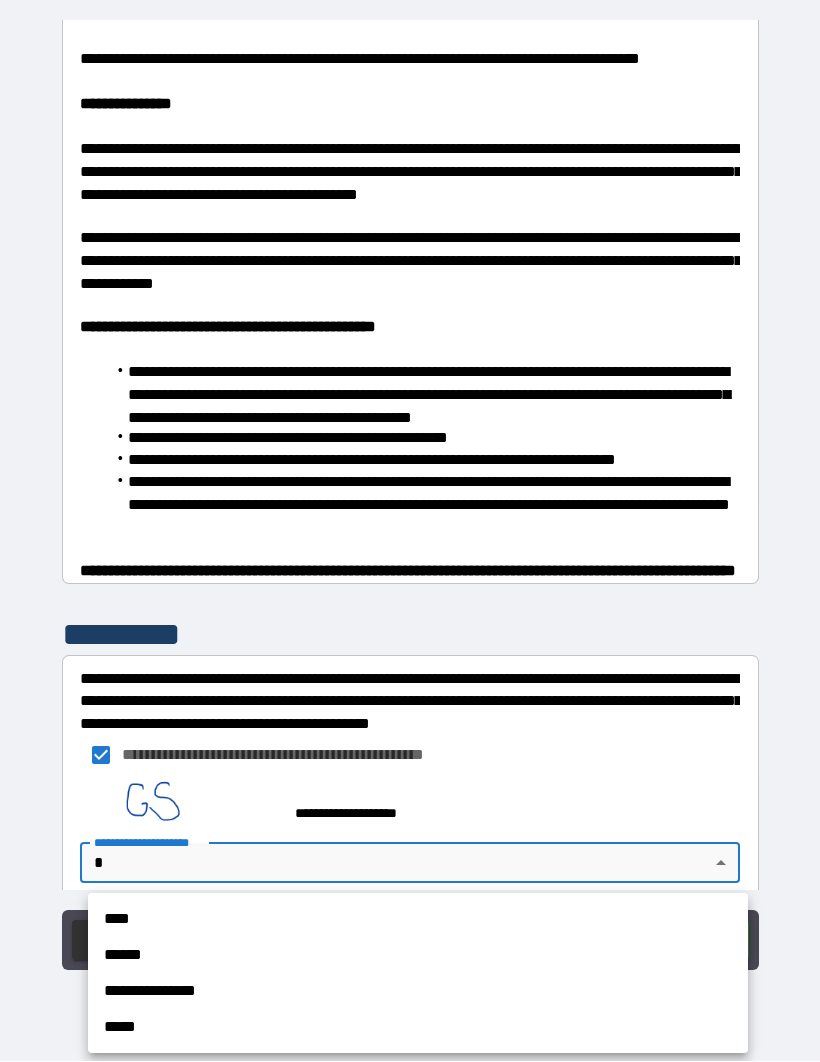click on "****" at bounding box center [418, 920] 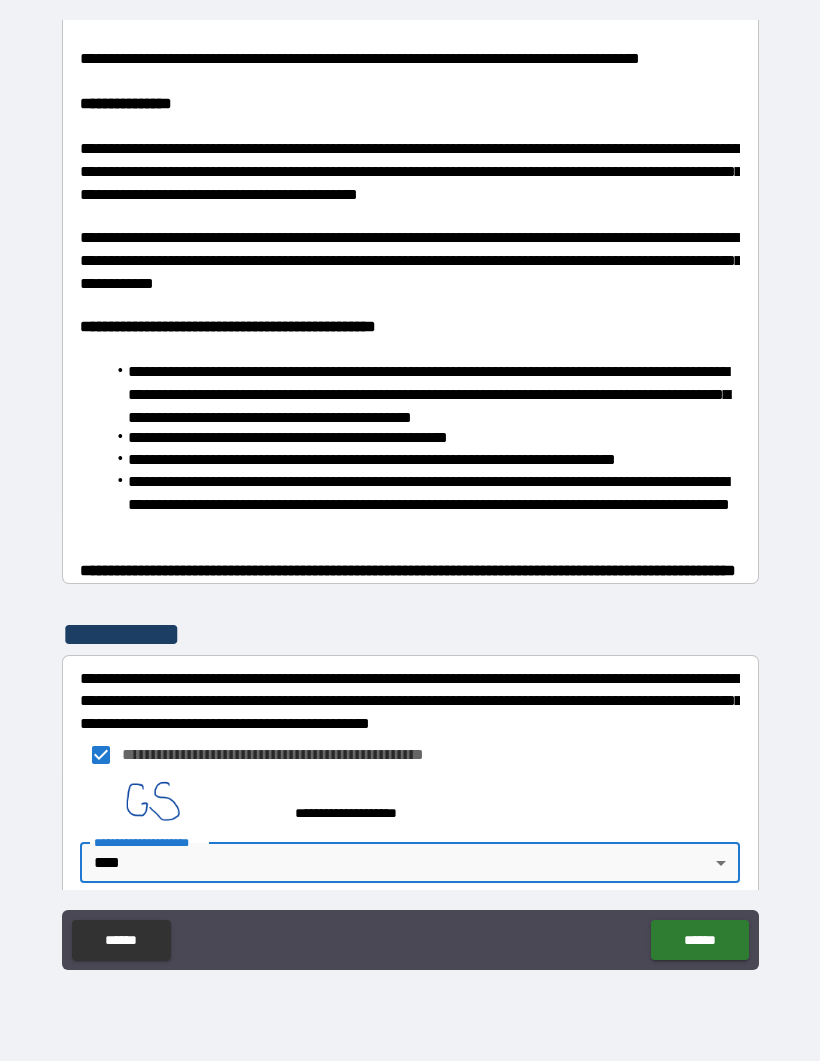 click on "******" at bounding box center [699, 941] 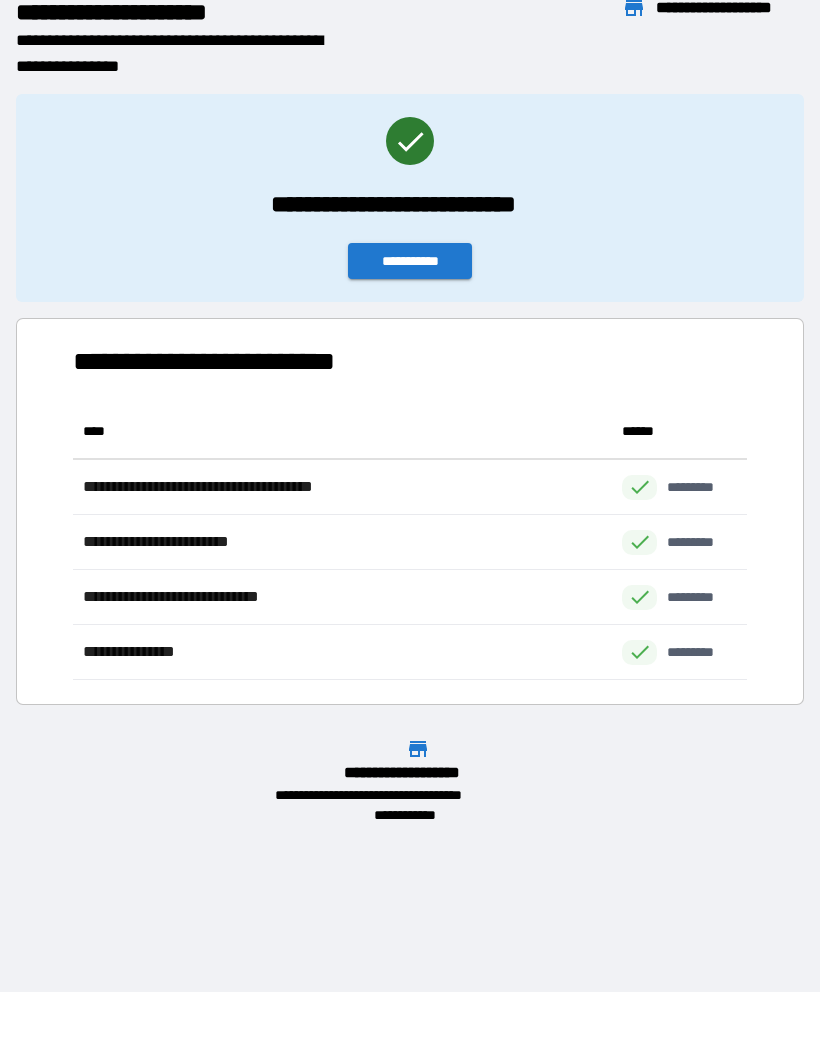 scroll, scrollTop: 276, scrollLeft: 674, axis: both 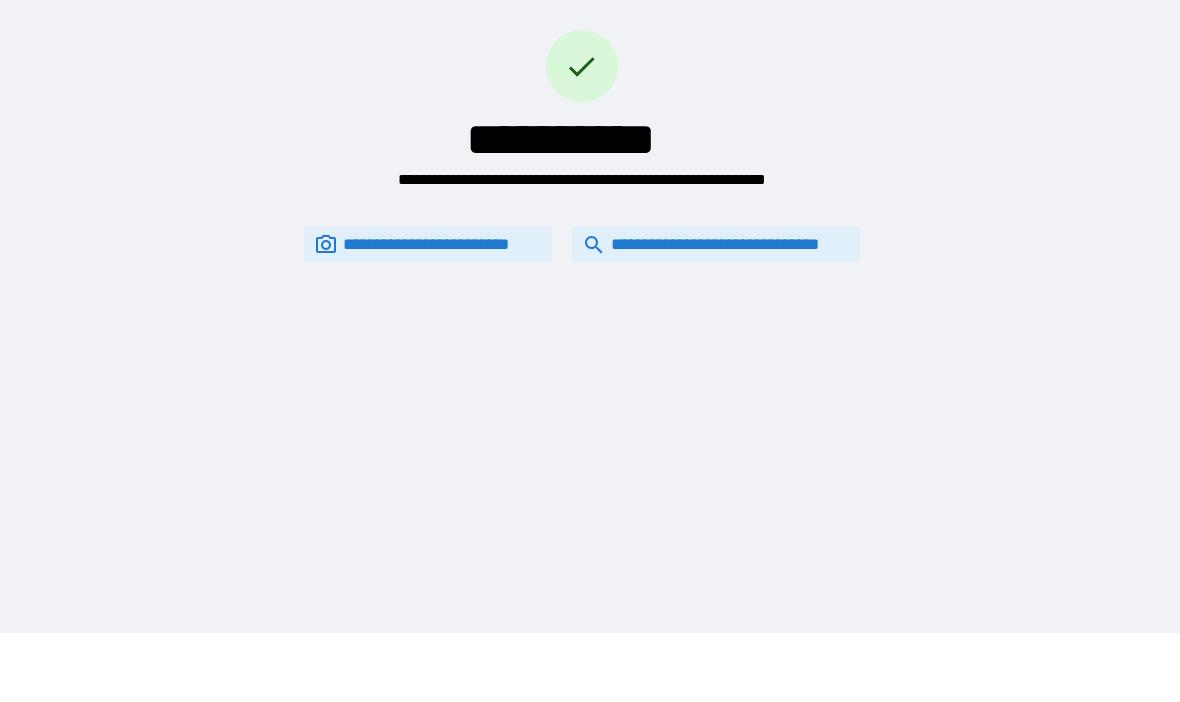 click on "**********" at bounding box center (716, 244) 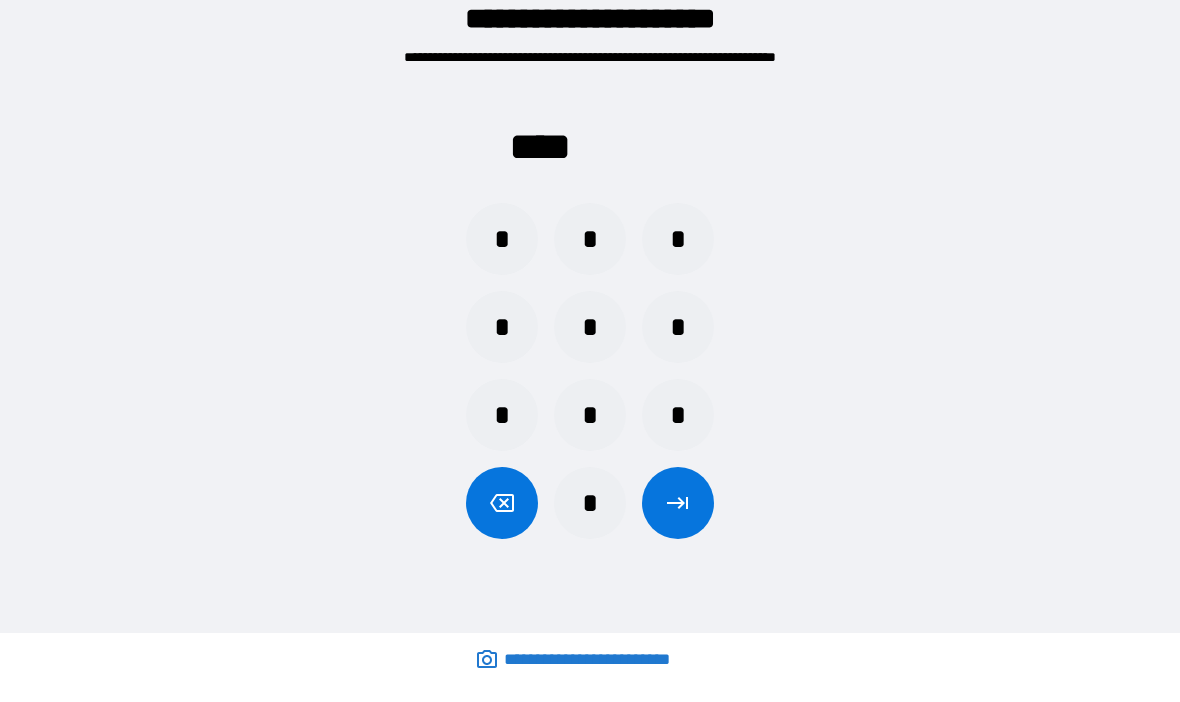 click on "*" at bounding box center (678, 415) 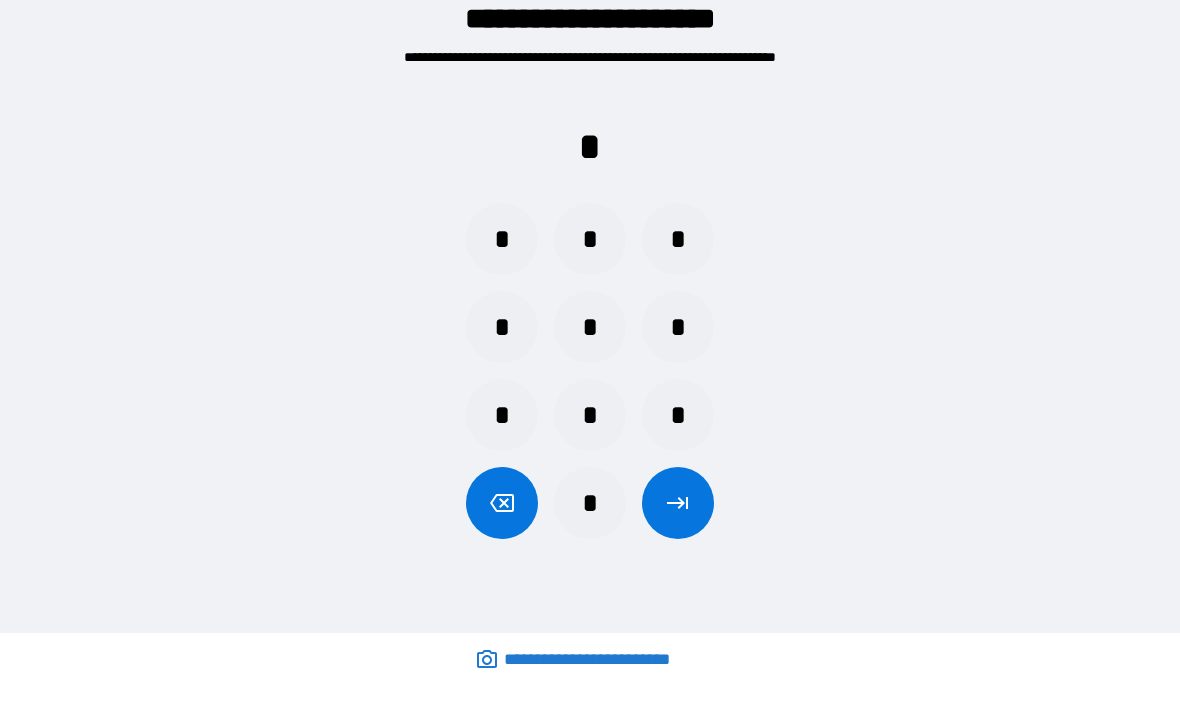 click on "*" at bounding box center (502, 327) 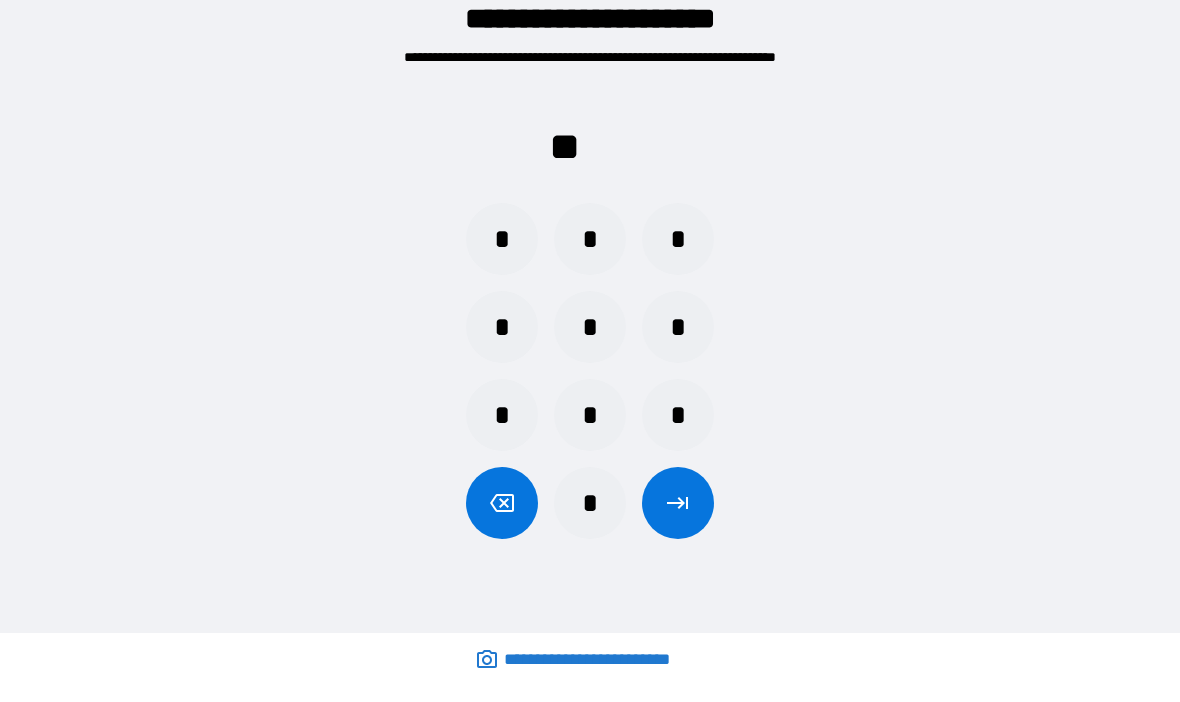 click on "*" at bounding box center (502, 415) 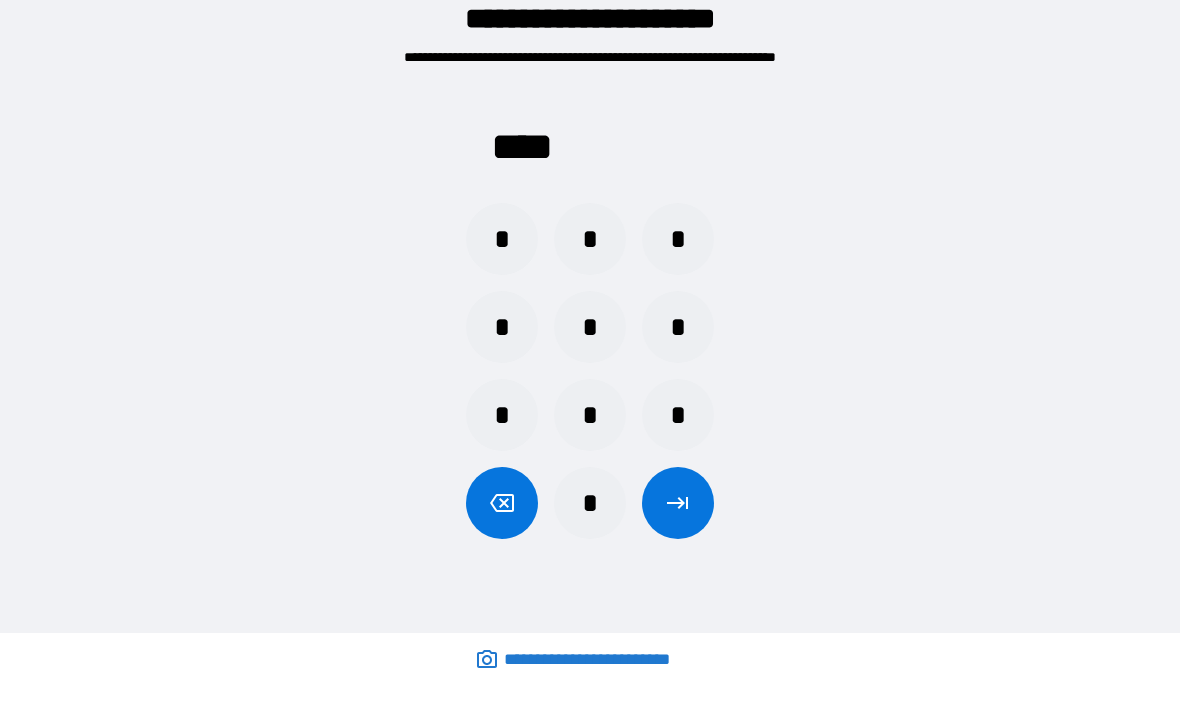 click 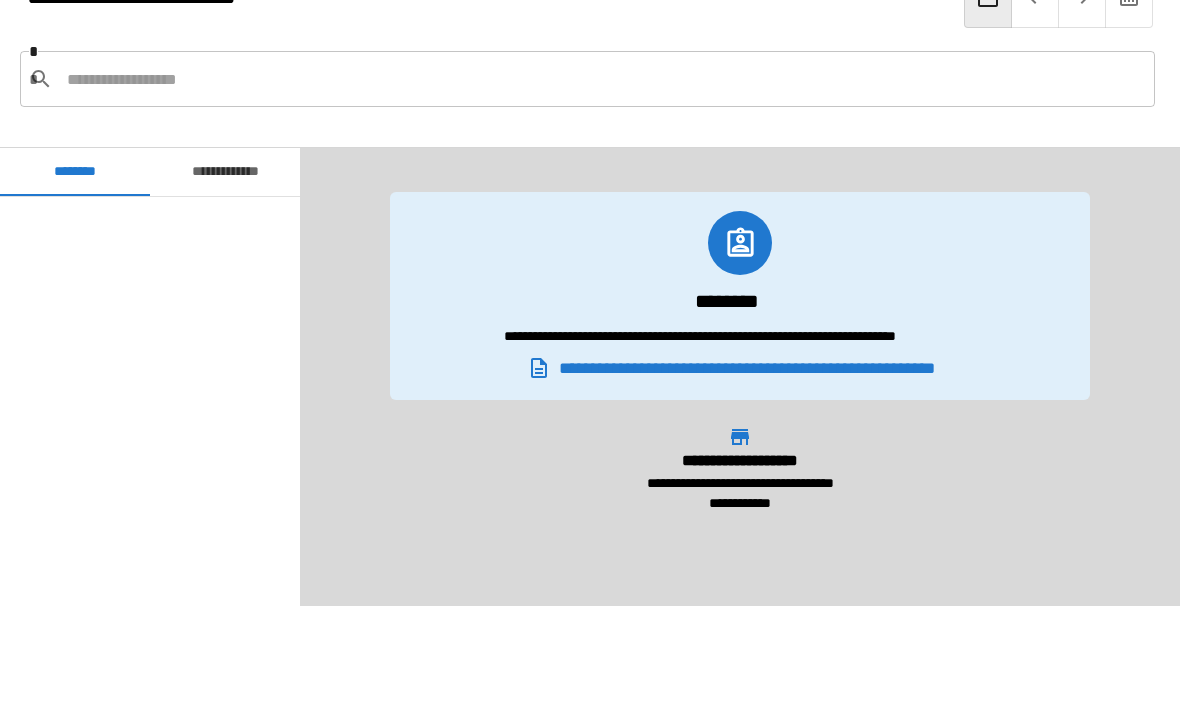 scroll, scrollTop: 871, scrollLeft: 0, axis: vertical 